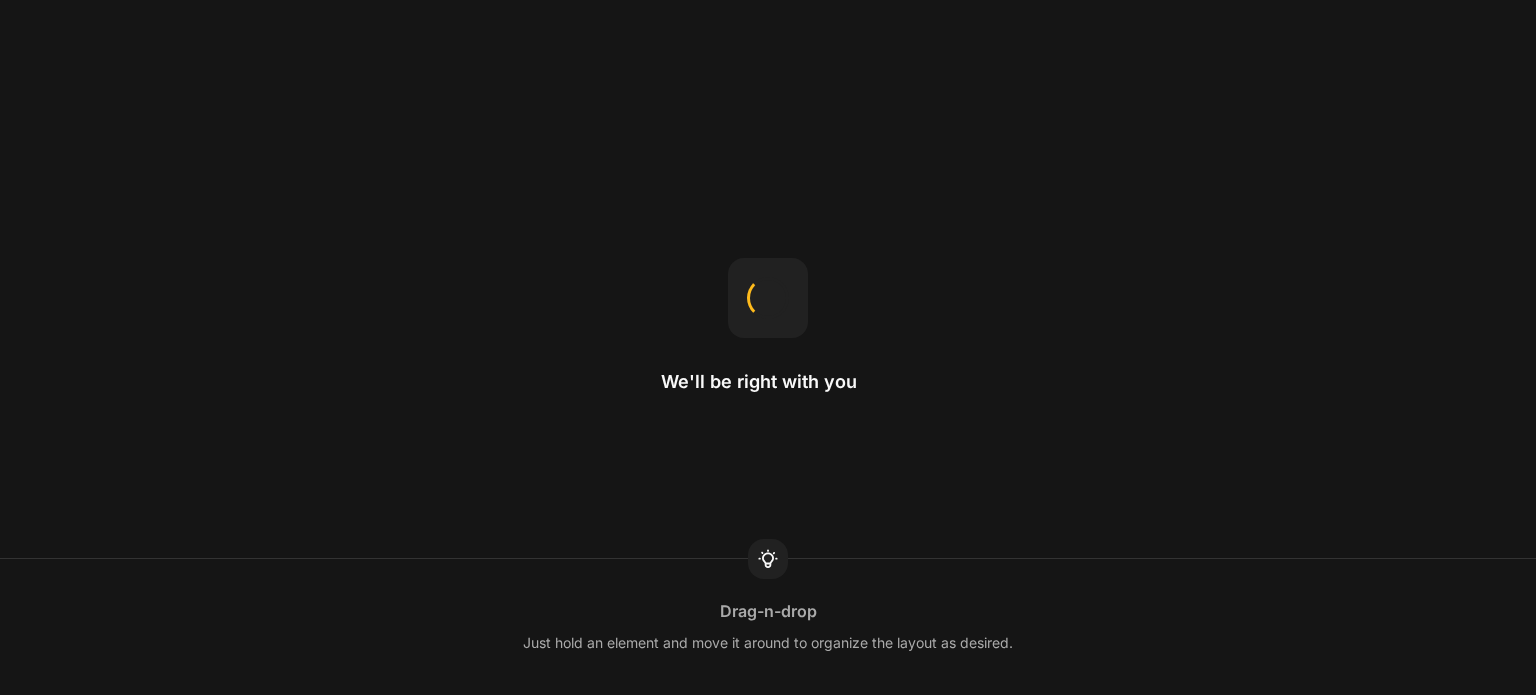 scroll, scrollTop: 0, scrollLeft: 0, axis: both 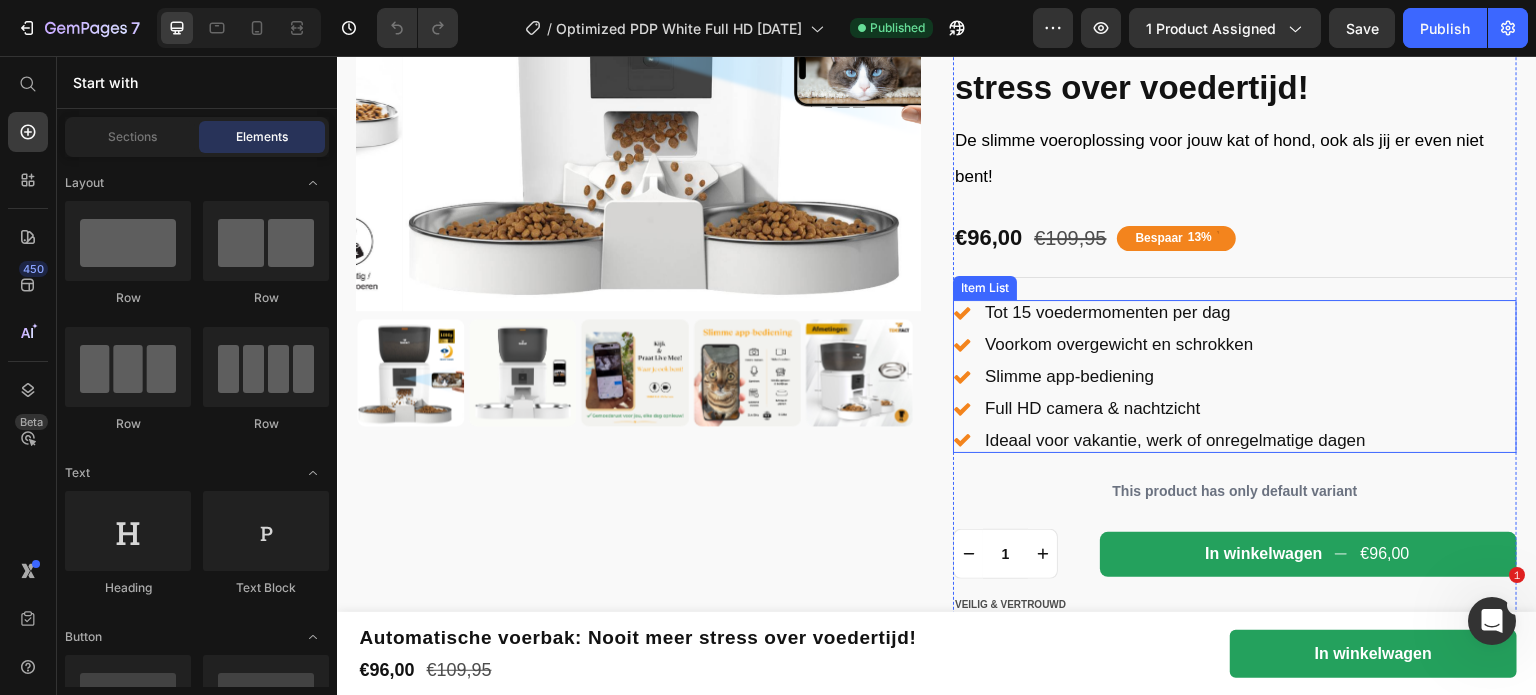 click on "Tot 15 voedermomenten per dag
Voorkom overgewicht en schrokken
Slimme app-bediening
Full HD camera & nachtzicht
Ideaal voor vakantie, werk of onregelmatige dagen" at bounding box center (1235, 376) 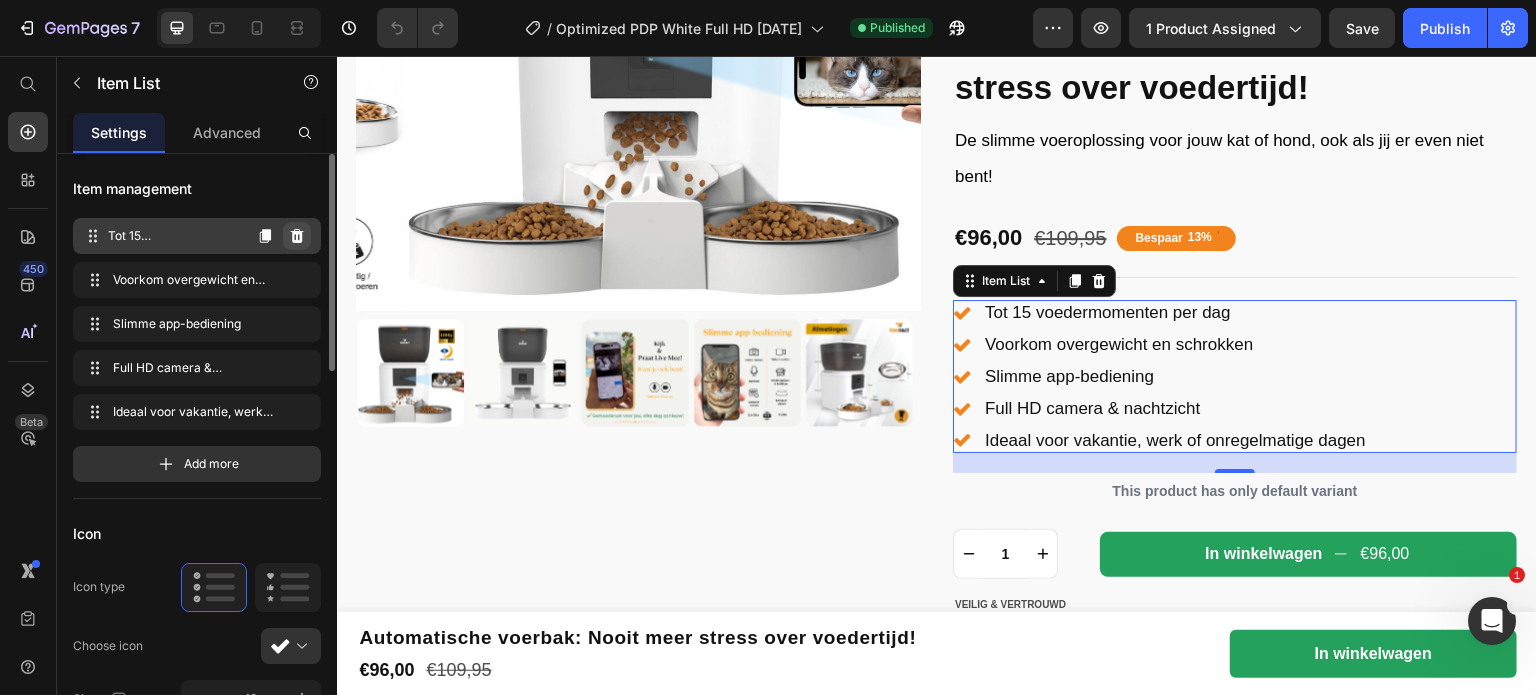 click 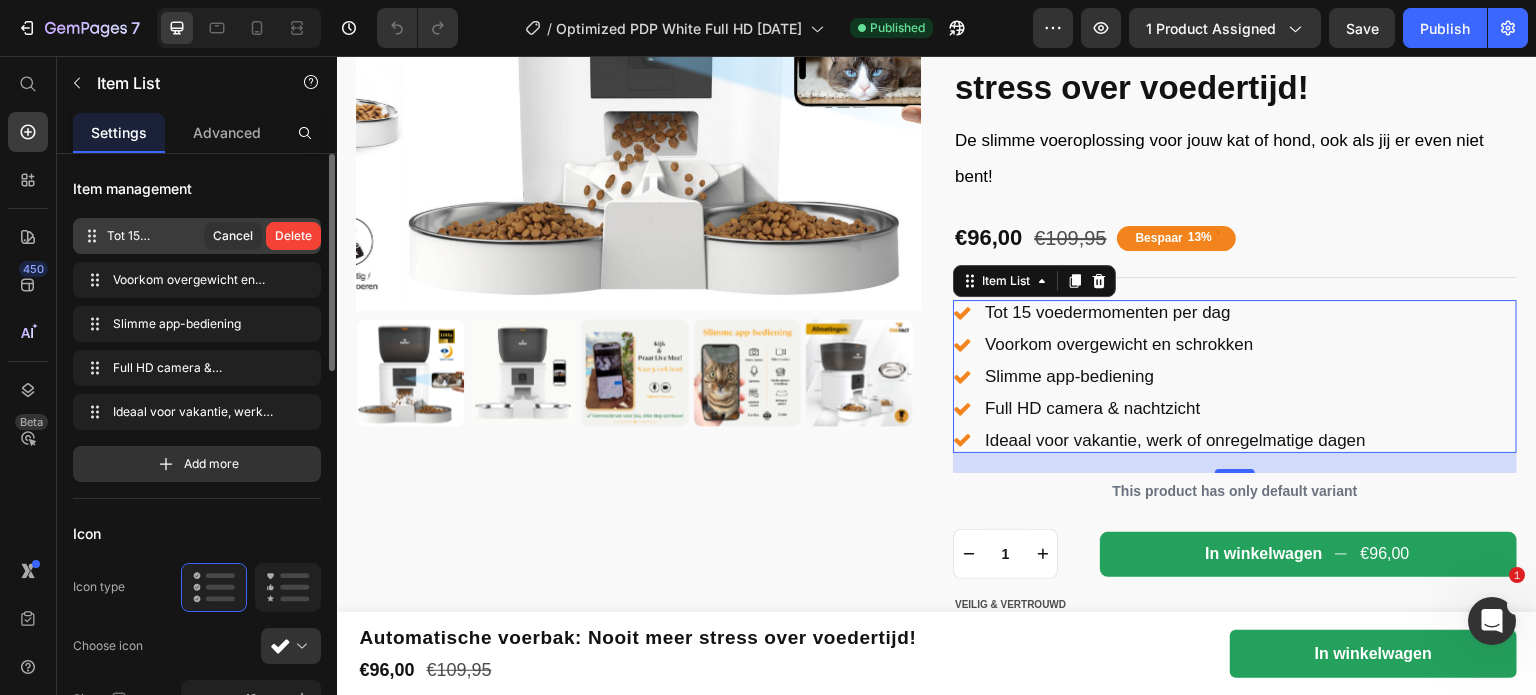 click on "Delete" at bounding box center [293, 236] 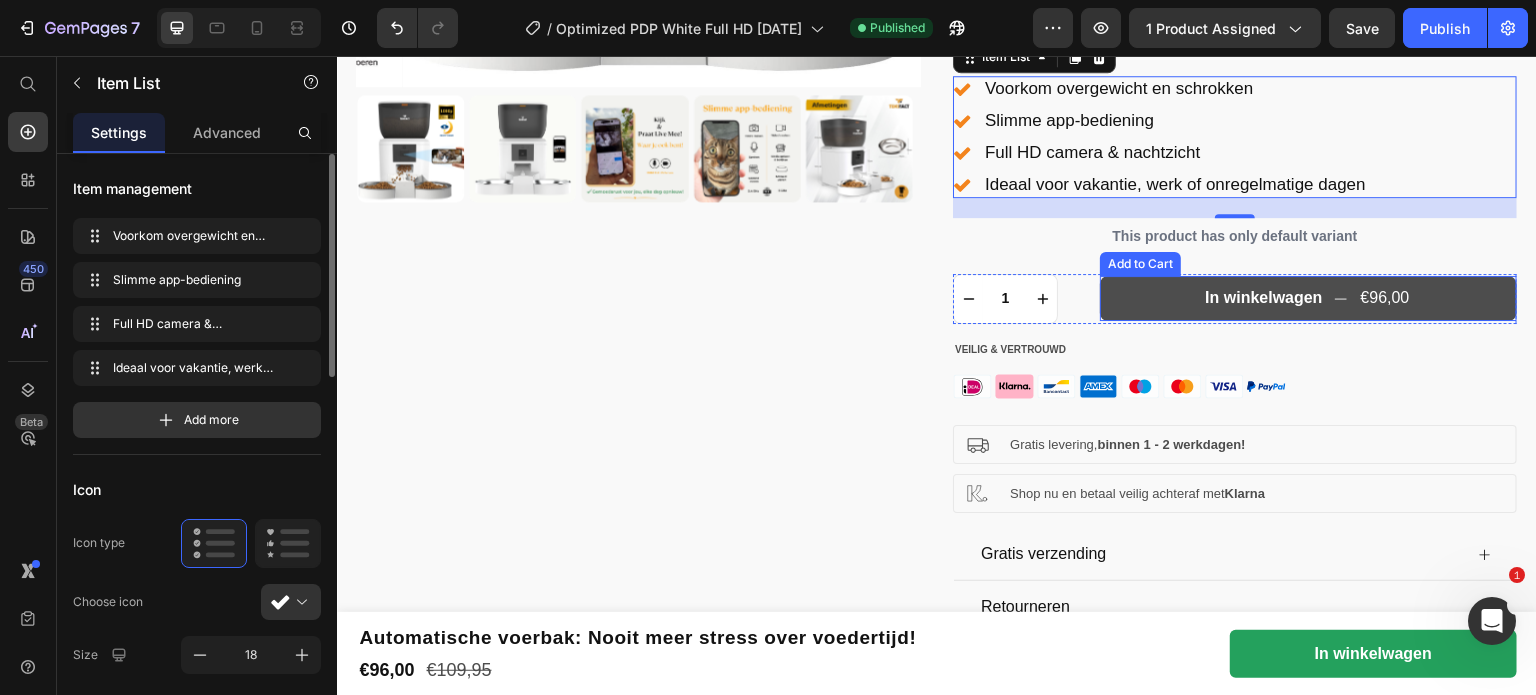 scroll, scrollTop: 800, scrollLeft: 0, axis: vertical 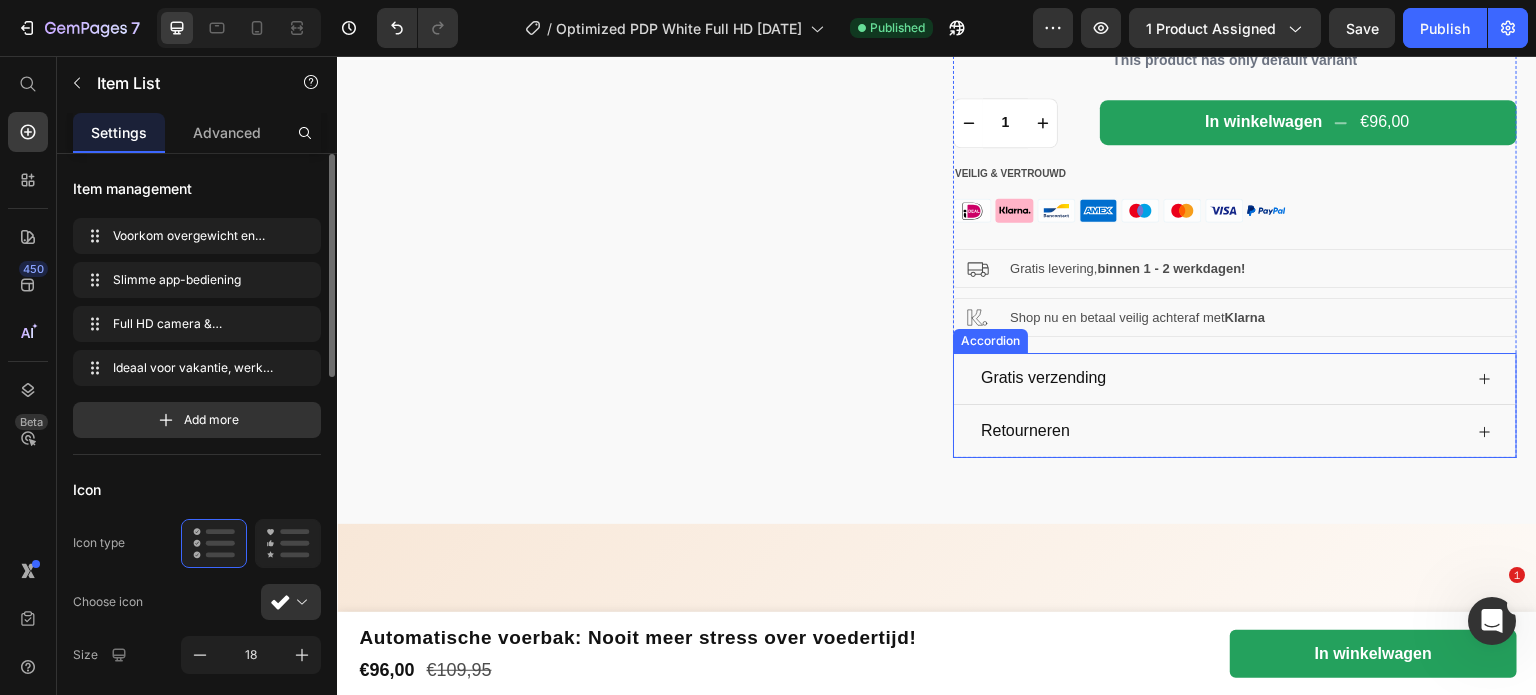 click on "Gratis verzending" at bounding box center (1220, 378) 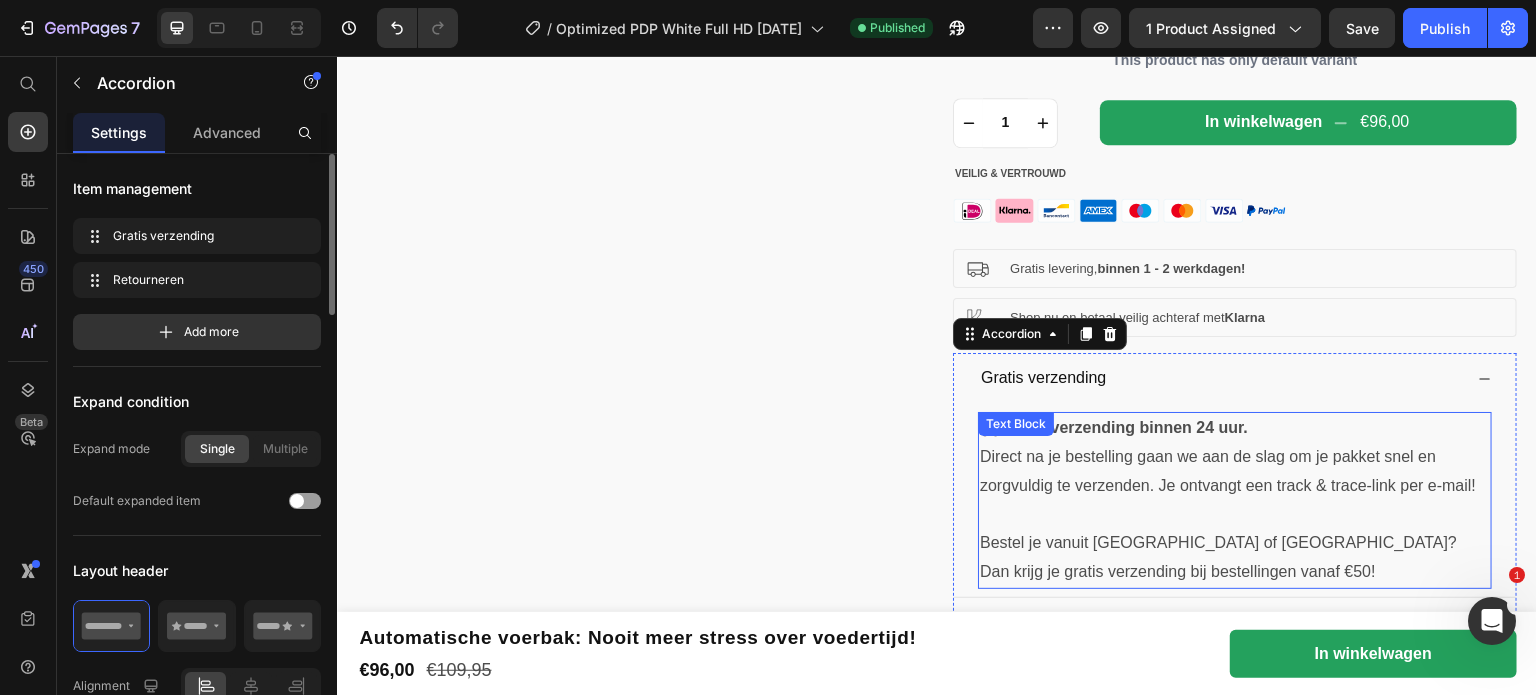 click on "Gratis verzending binnen 24 uur." at bounding box center (1124, 427) 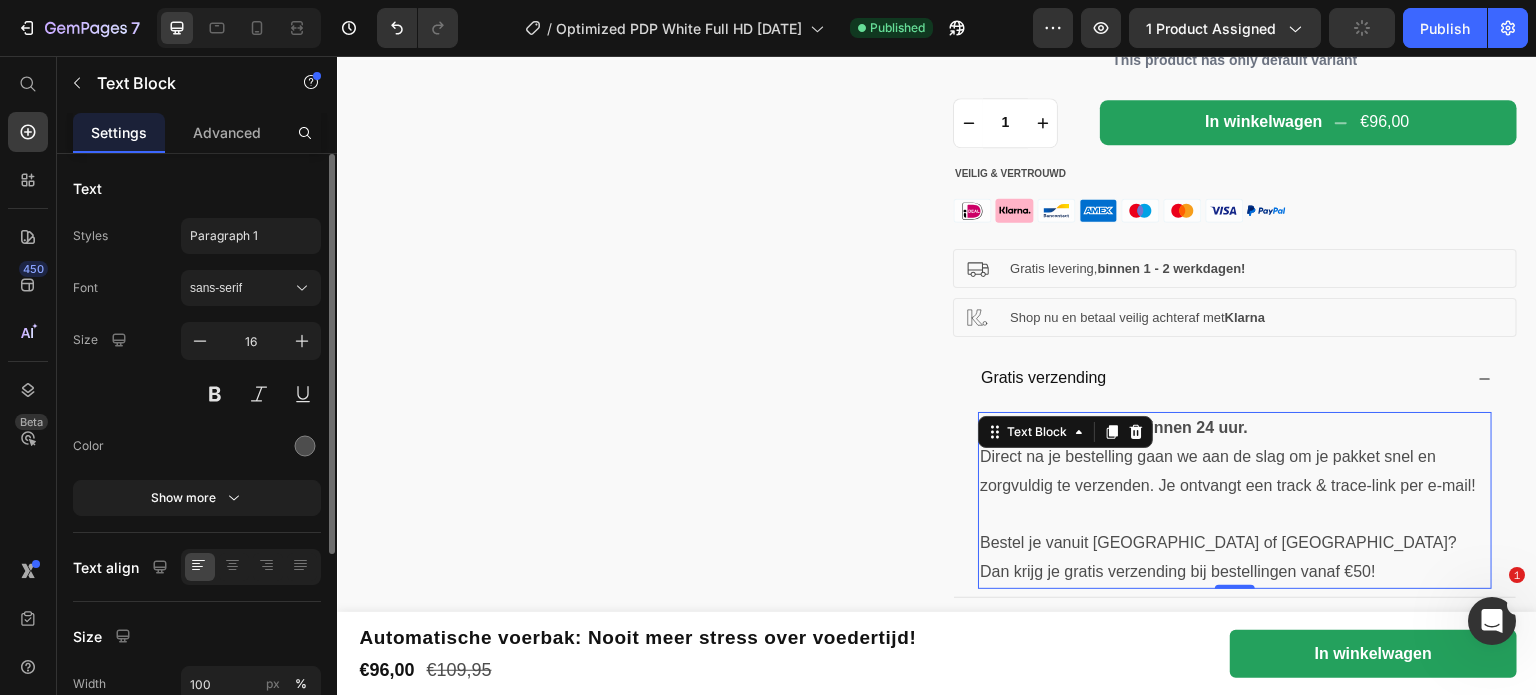 click on "🚚  Gratis verzending binnen 24 uur.   Direct na je bestelling gaan we aan de slag om je pakket snel en zorgvuldig te verzenden. Je ontvangt een track & trace-link per e-mail!" at bounding box center [1235, 471] 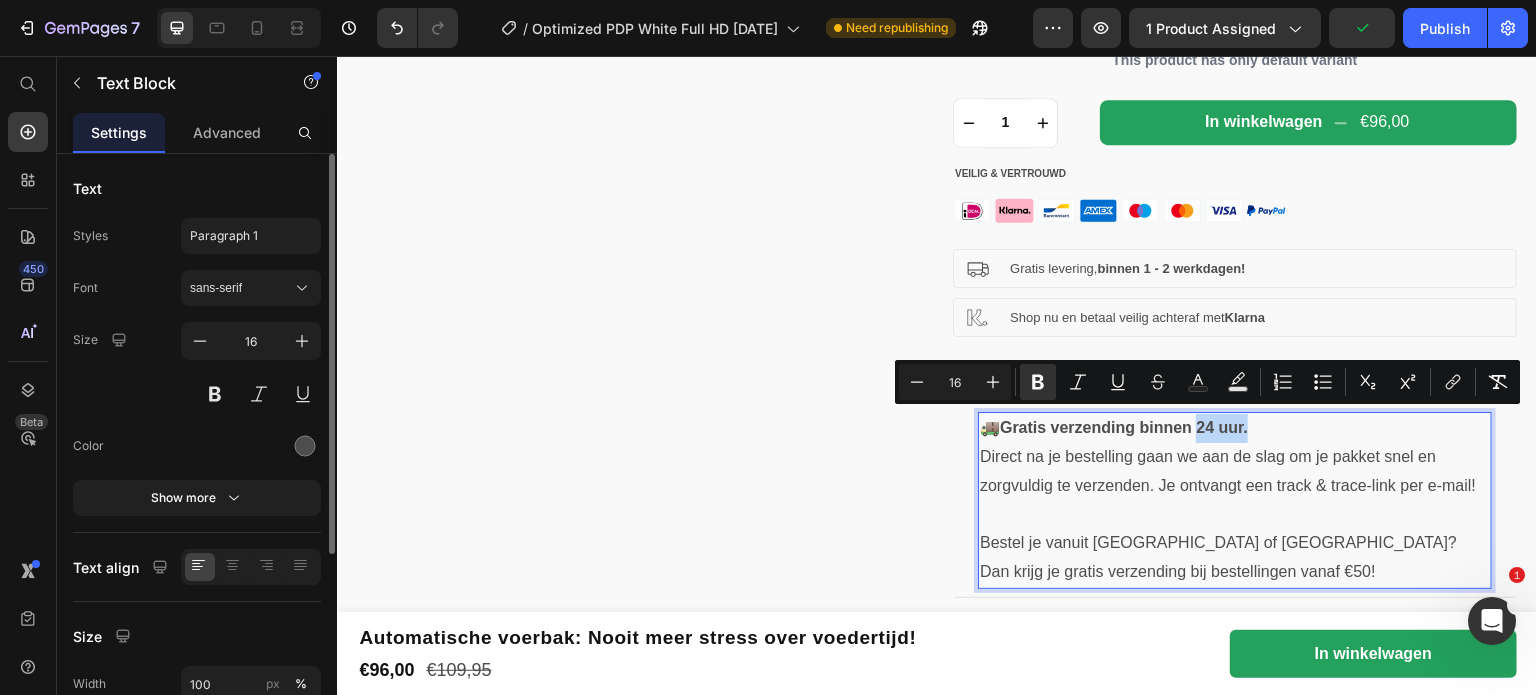 drag, startPoint x: 1246, startPoint y: 426, endPoint x: 1194, endPoint y: 436, distance: 52.95281 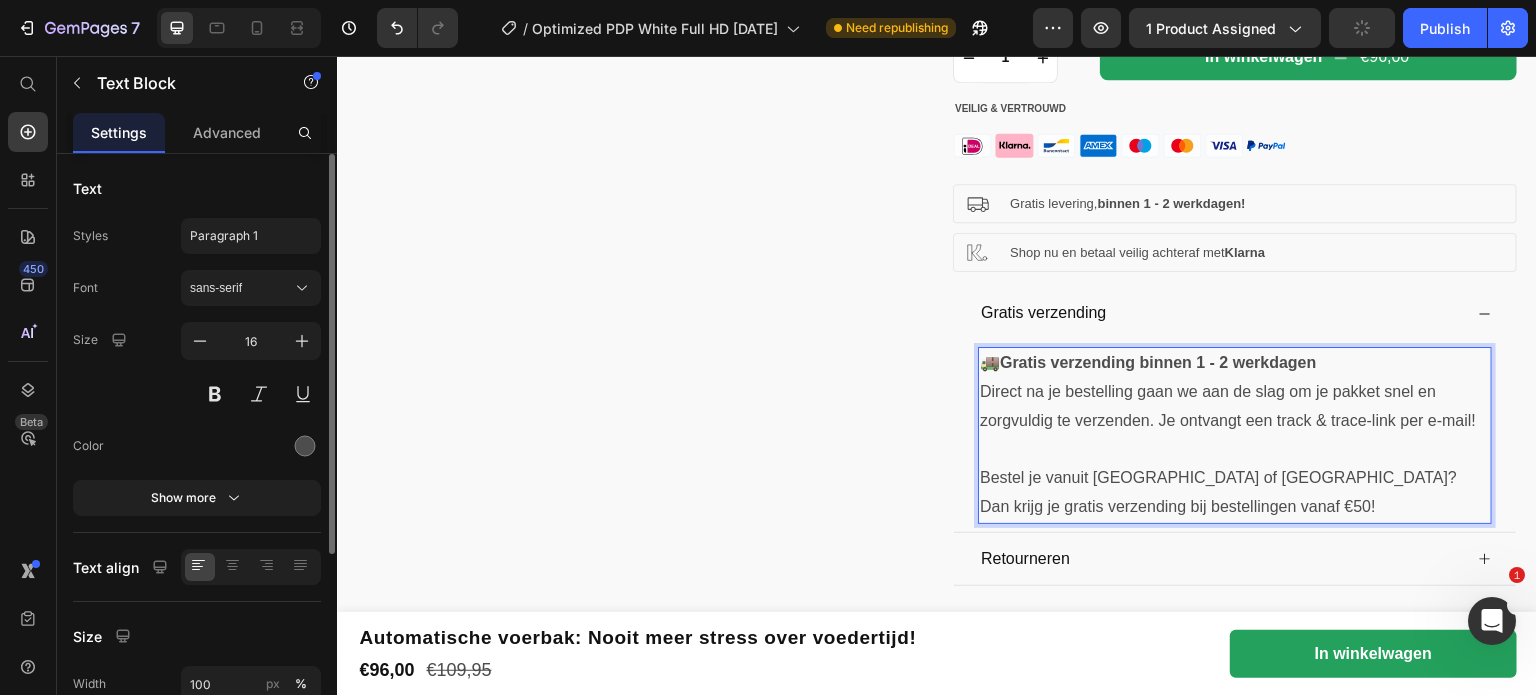 scroll, scrollTop: 900, scrollLeft: 0, axis: vertical 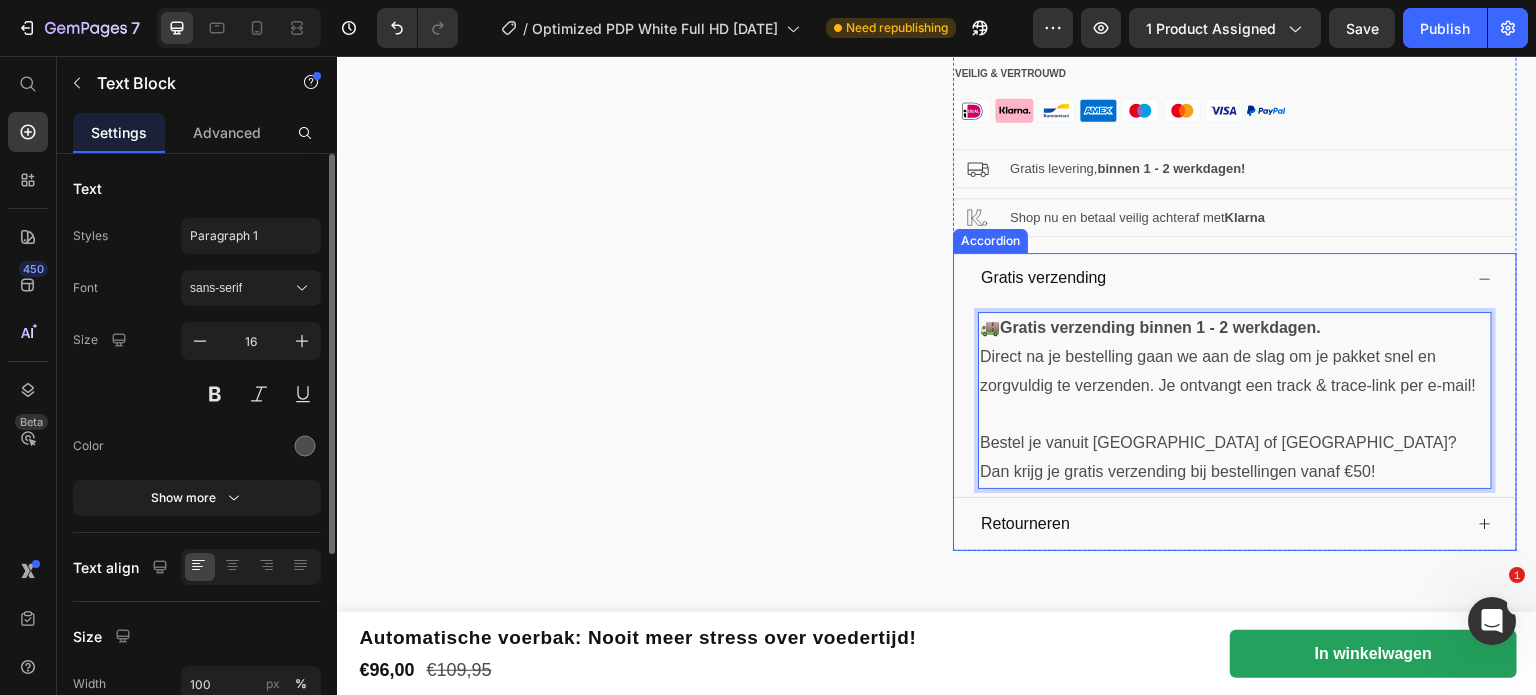 drag, startPoint x: 1230, startPoint y: 266, endPoint x: 1228, endPoint y: 285, distance: 19.104973 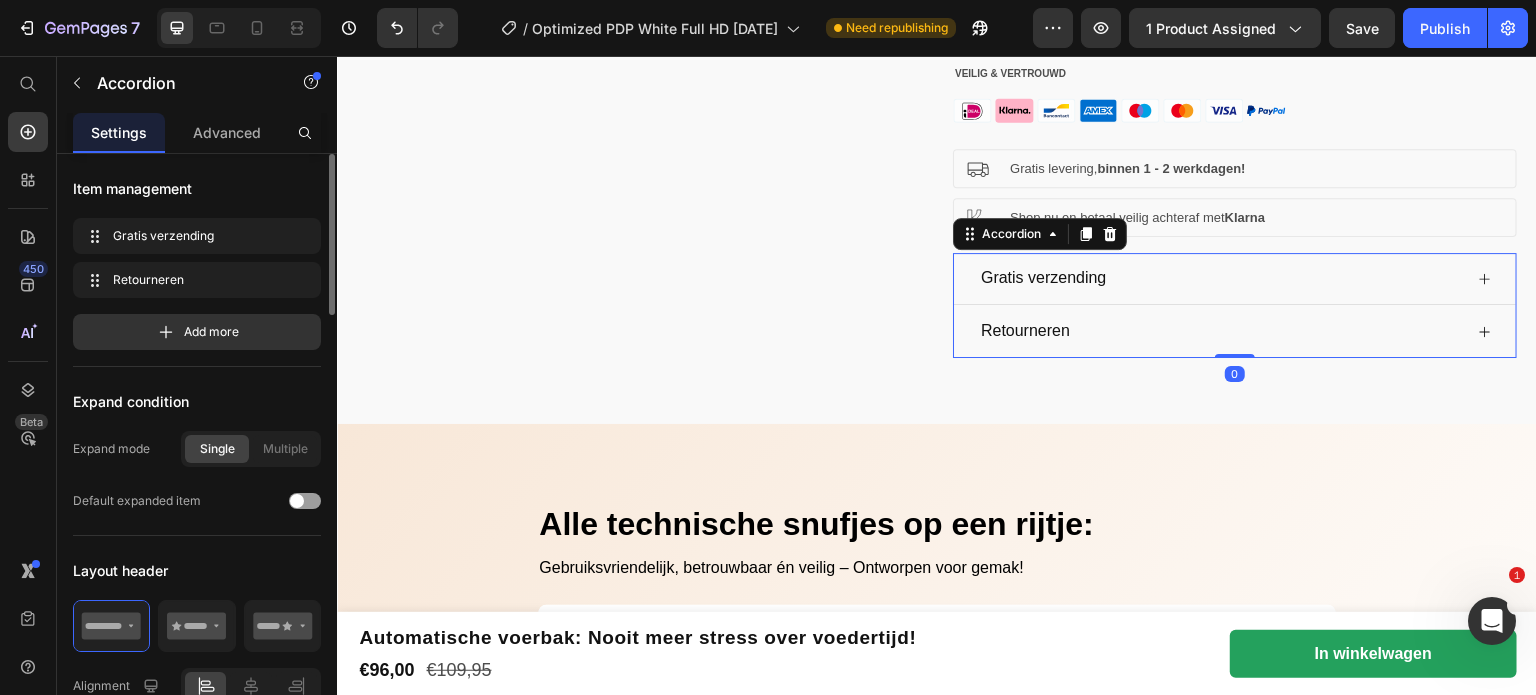 click on "Retourneren" at bounding box center [1220, 331] 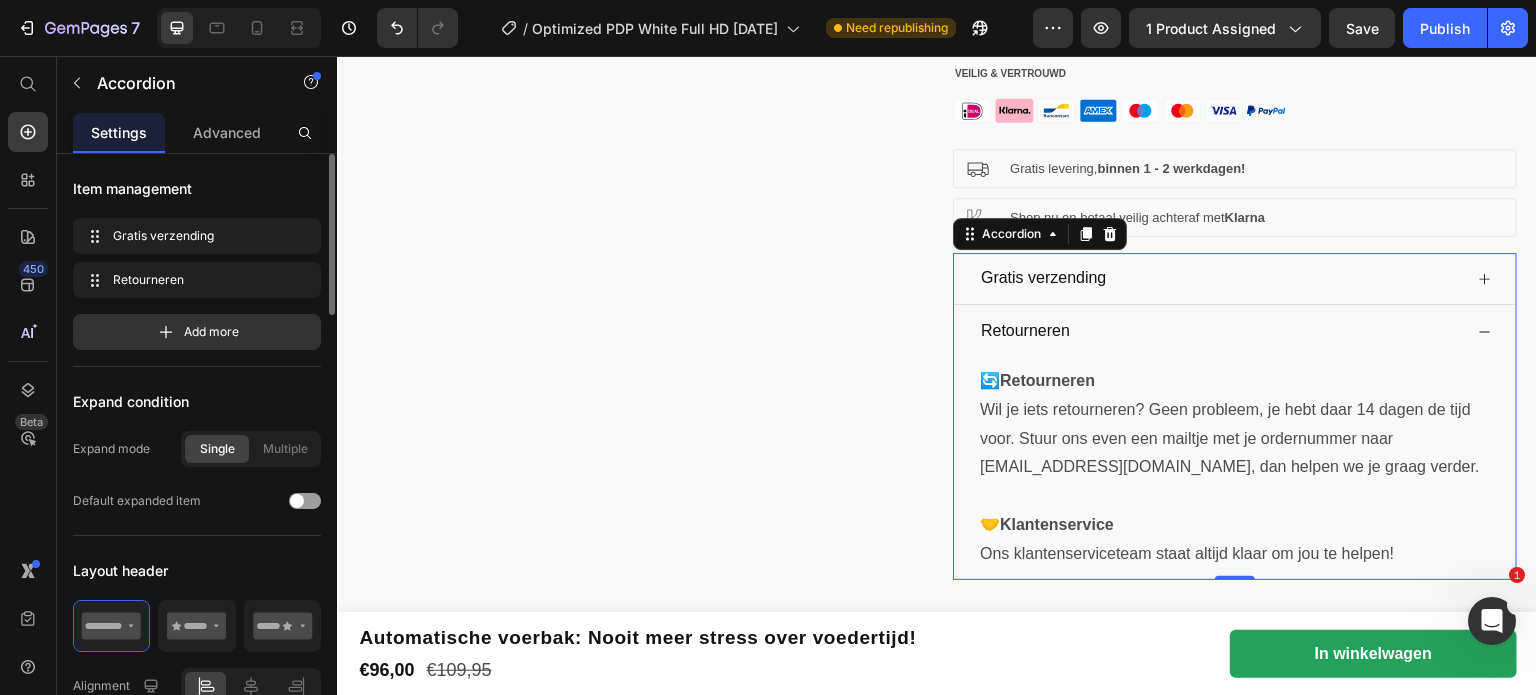 click on "Gratis verzending" at bounding box center (1220, 278) 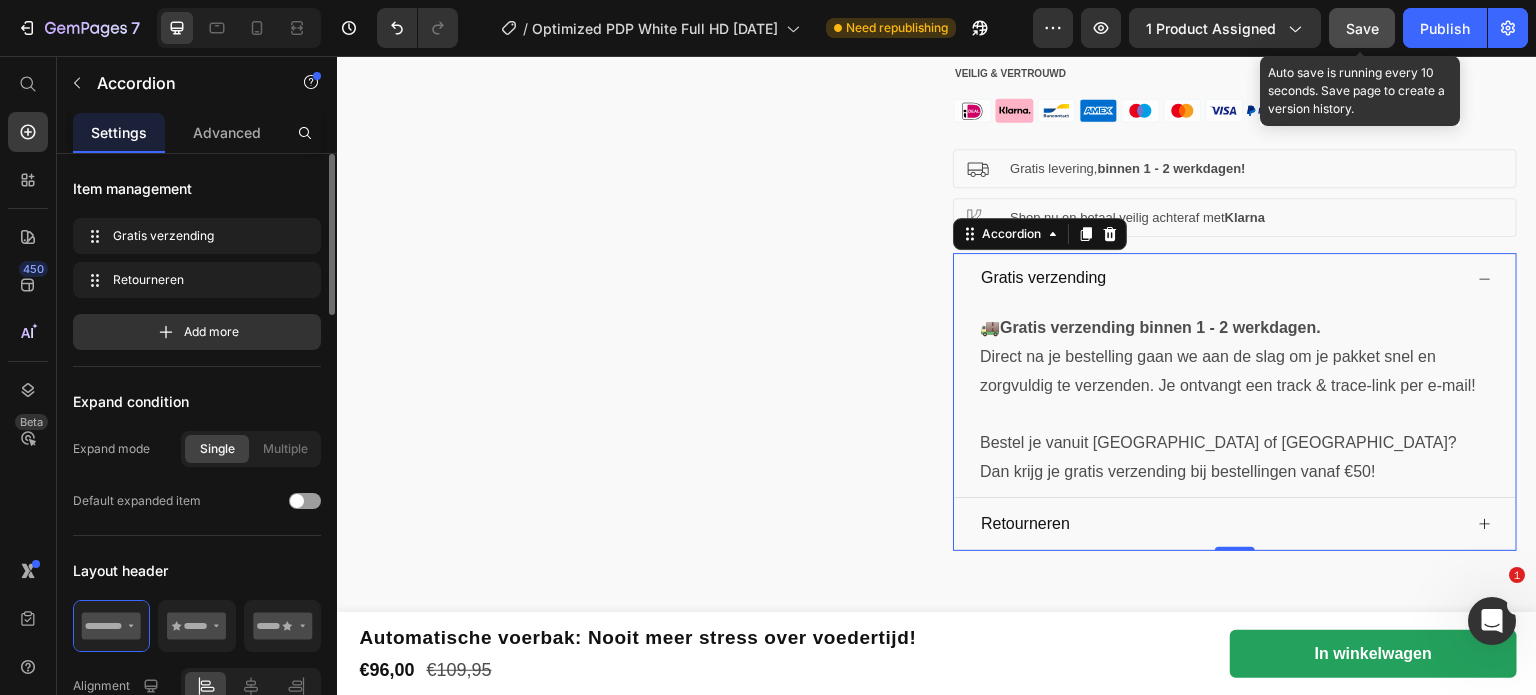 click on "Save" at bounding box center [1362, 28] 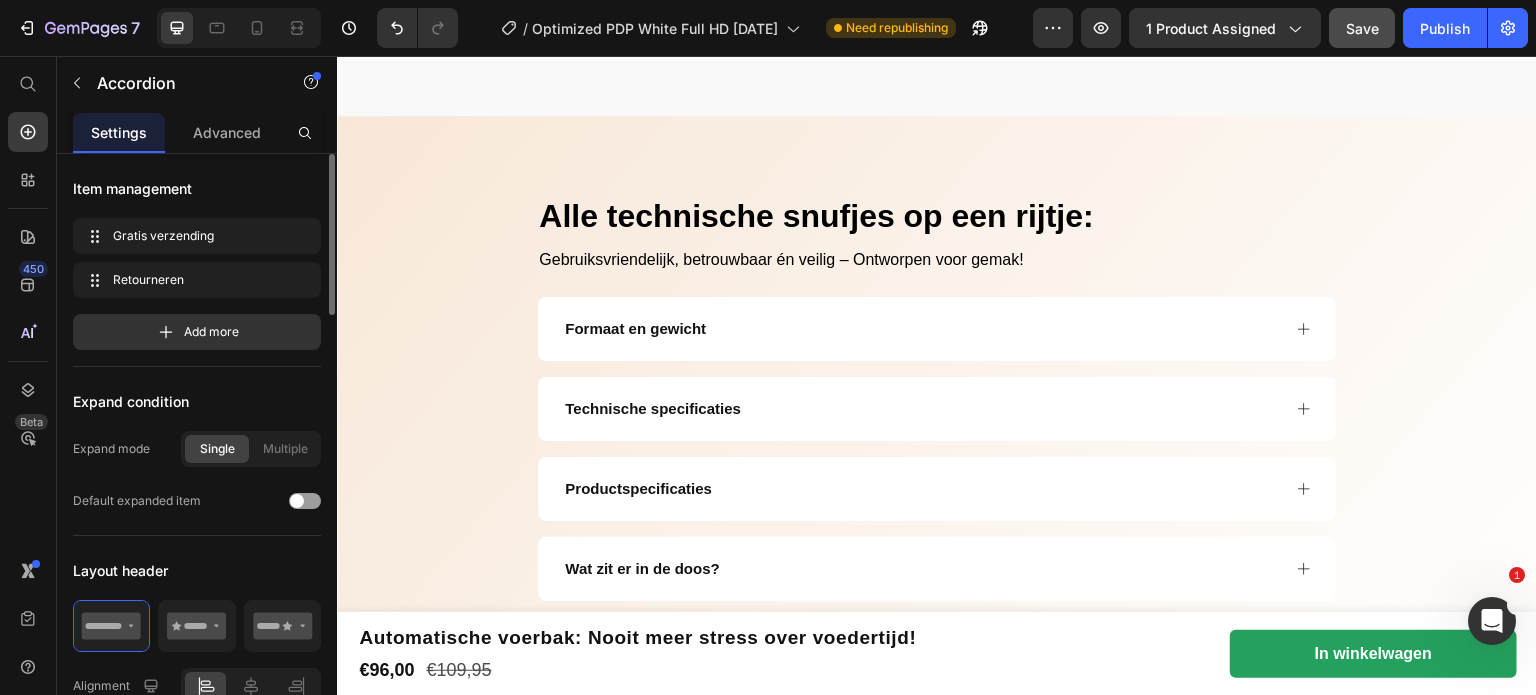 scroll, scrollTop: 1207, scrollLeft: 0, axis: vertical 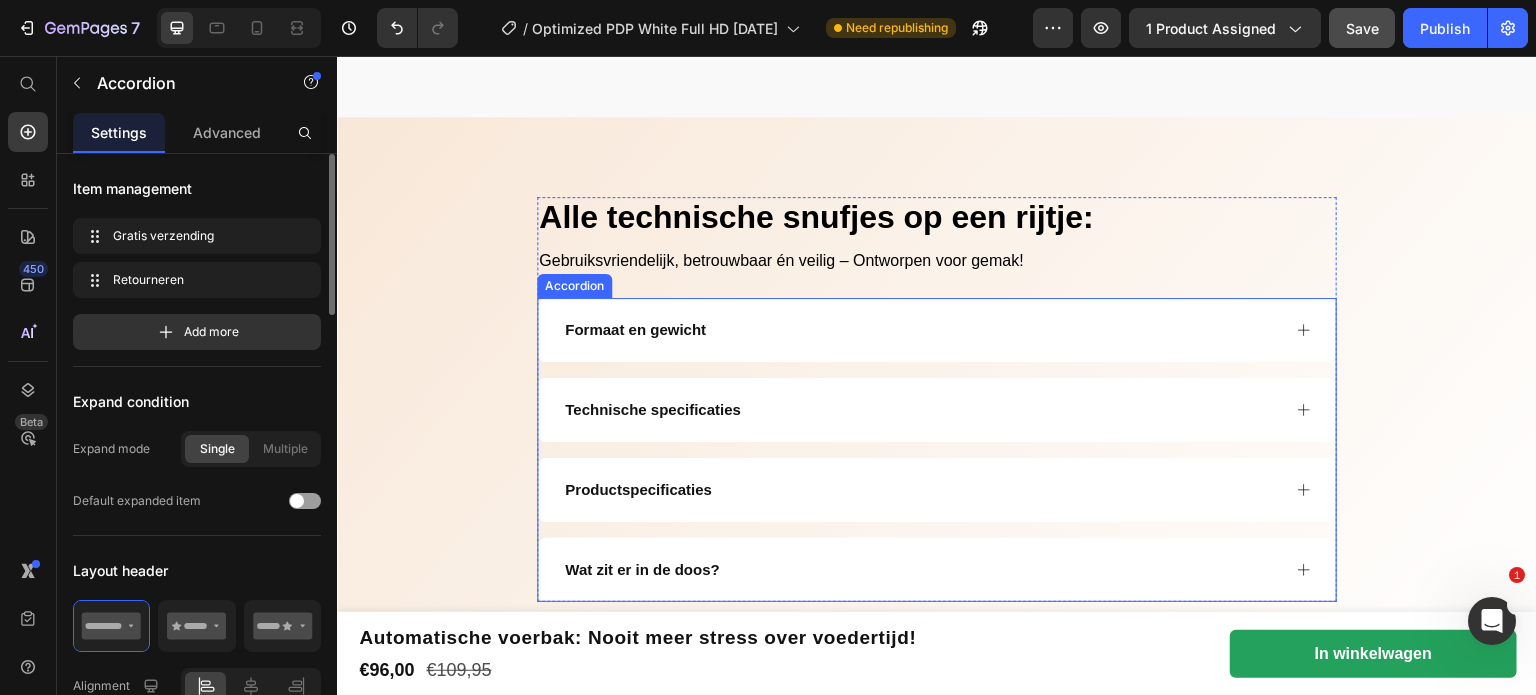 click on "Productspecificaties" at bounding box center [921, 490] 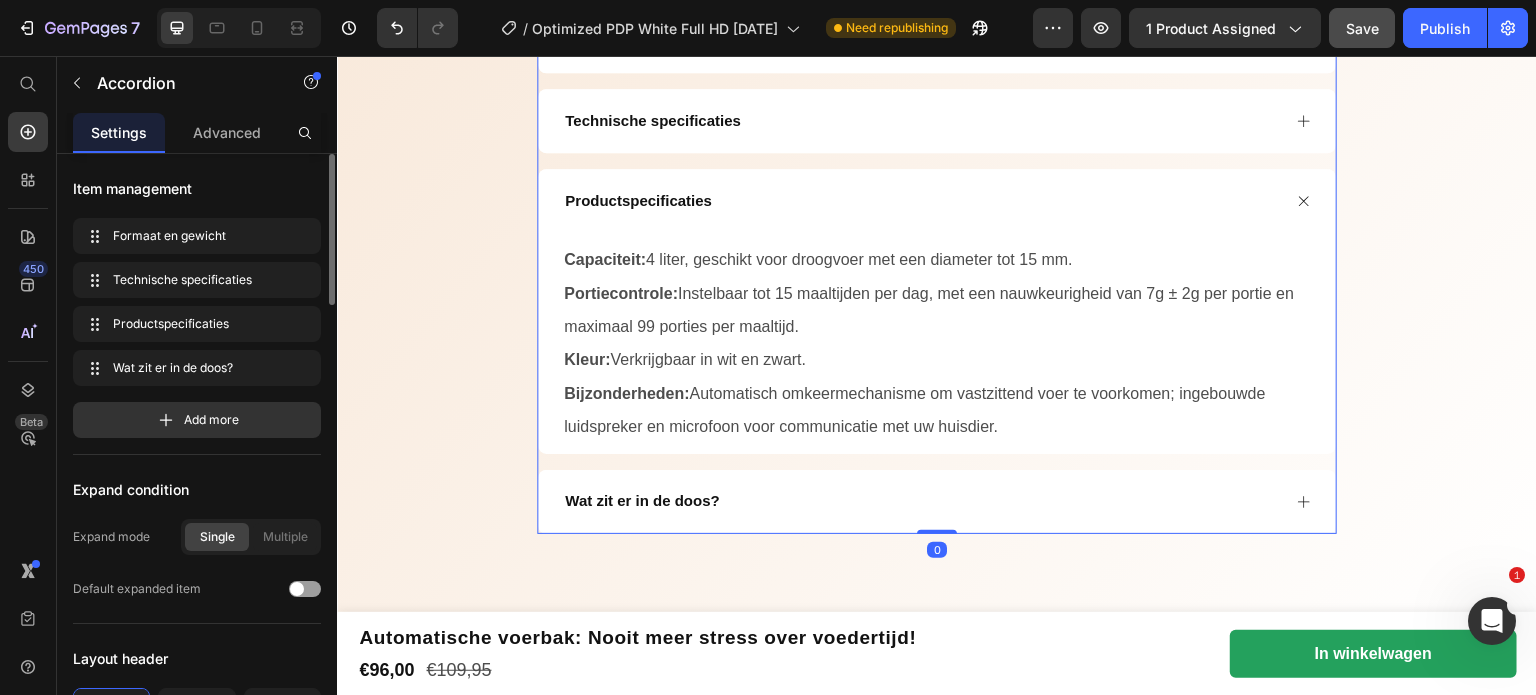 scroll, scrollTop: 1507, scrollLeft: 0, axis: vertical 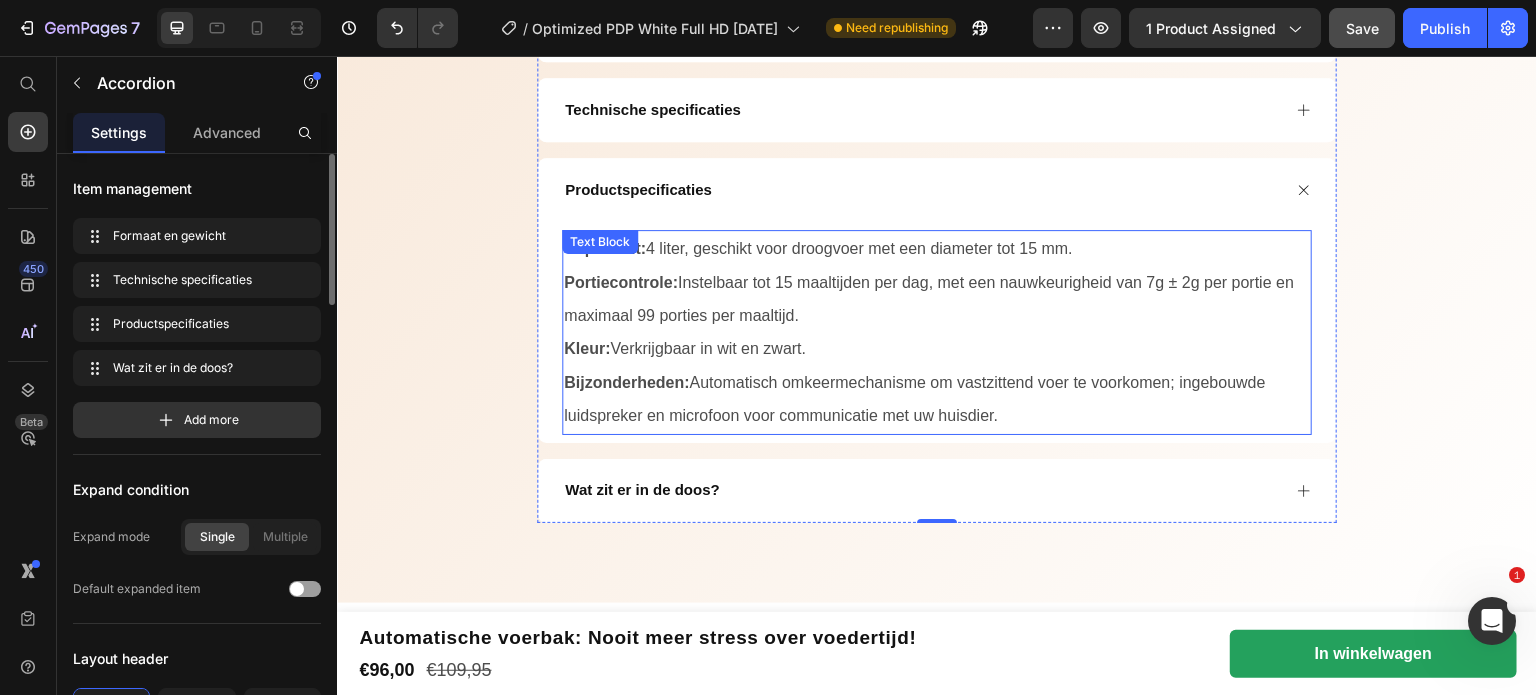 click on "Capaciteit:  4 liter, geschikt voor droogvoer met een diameter tot 15 mm." at bounding box center (818, 248) 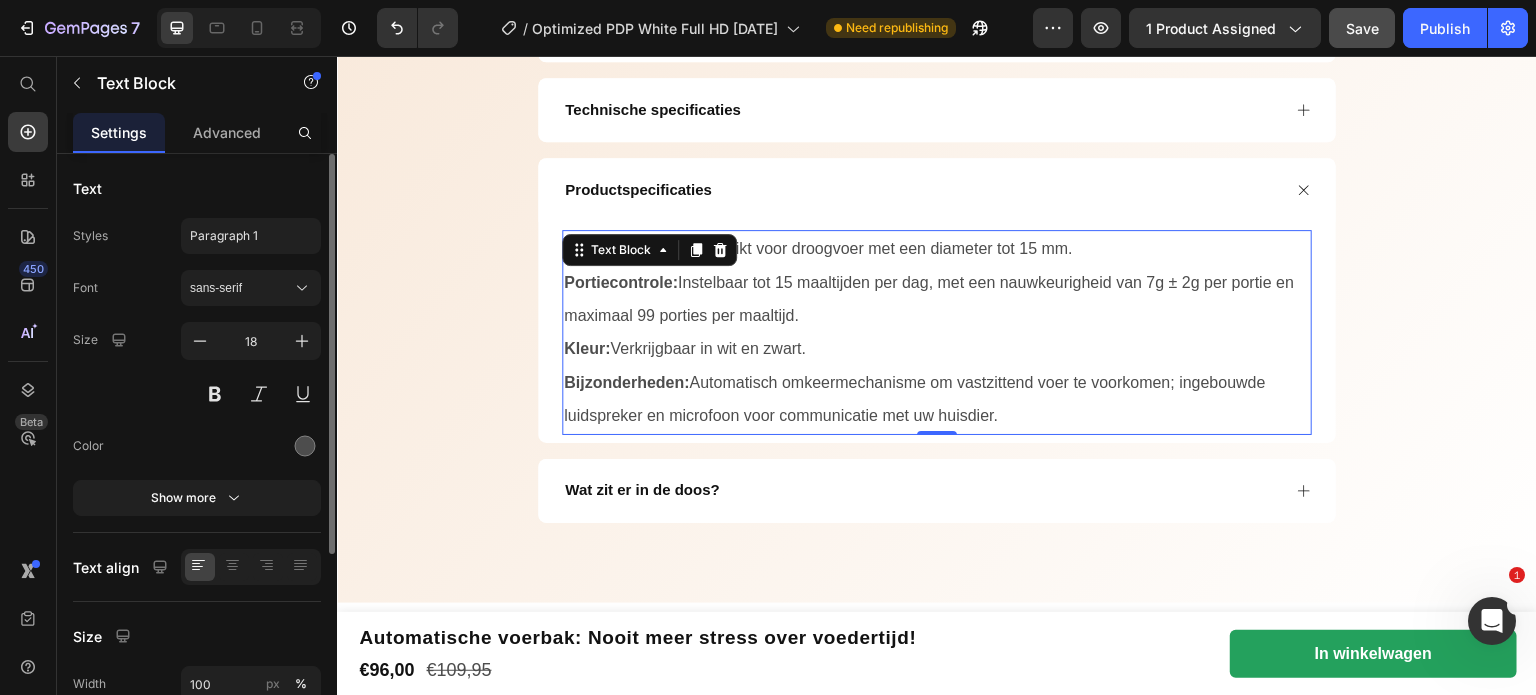 click on "Capaciteit:  4 liter, geschikt voor droogvoer met een diameter tot 15 mm." at bounding box center (818, 248) 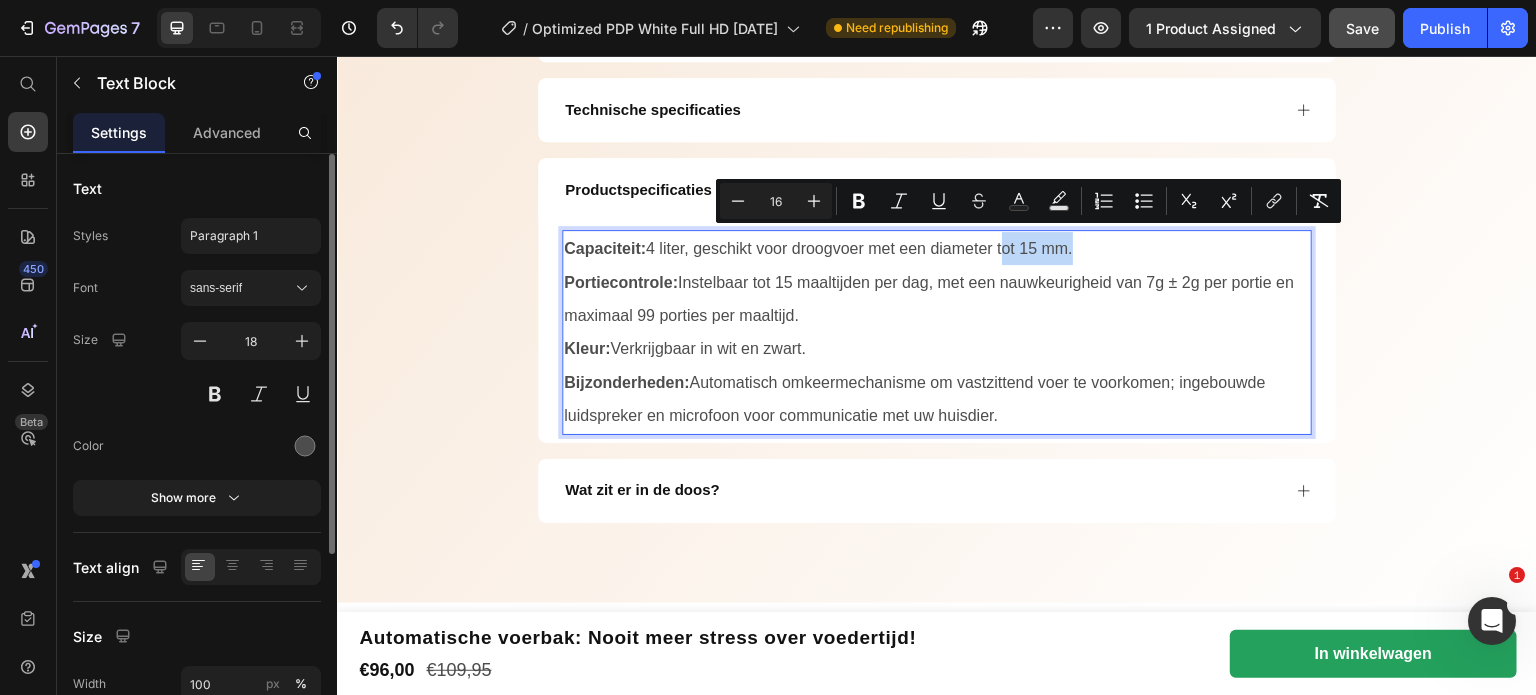 drag, startPoint x: 994, startPoint y: 241, endPoint x: 1067, endPoint y: 240, distance: 73.00685 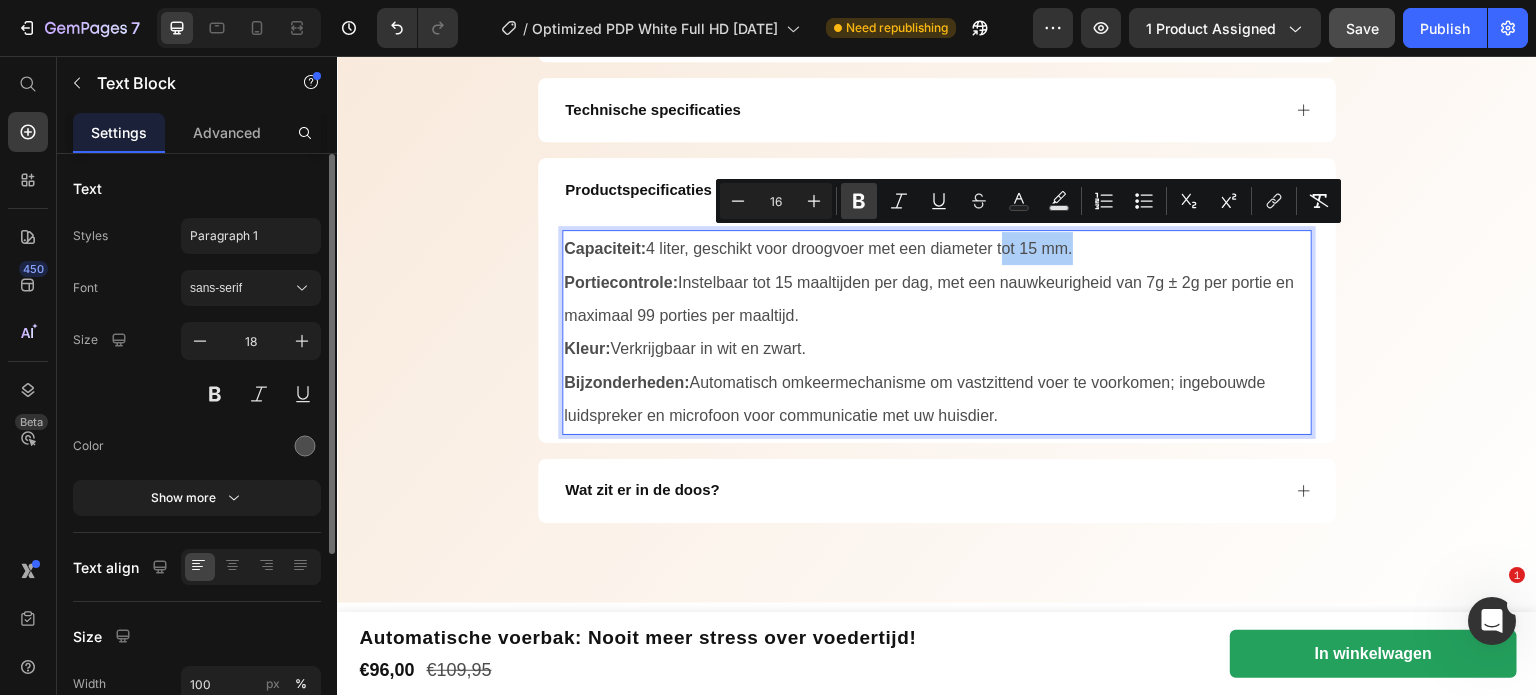 click 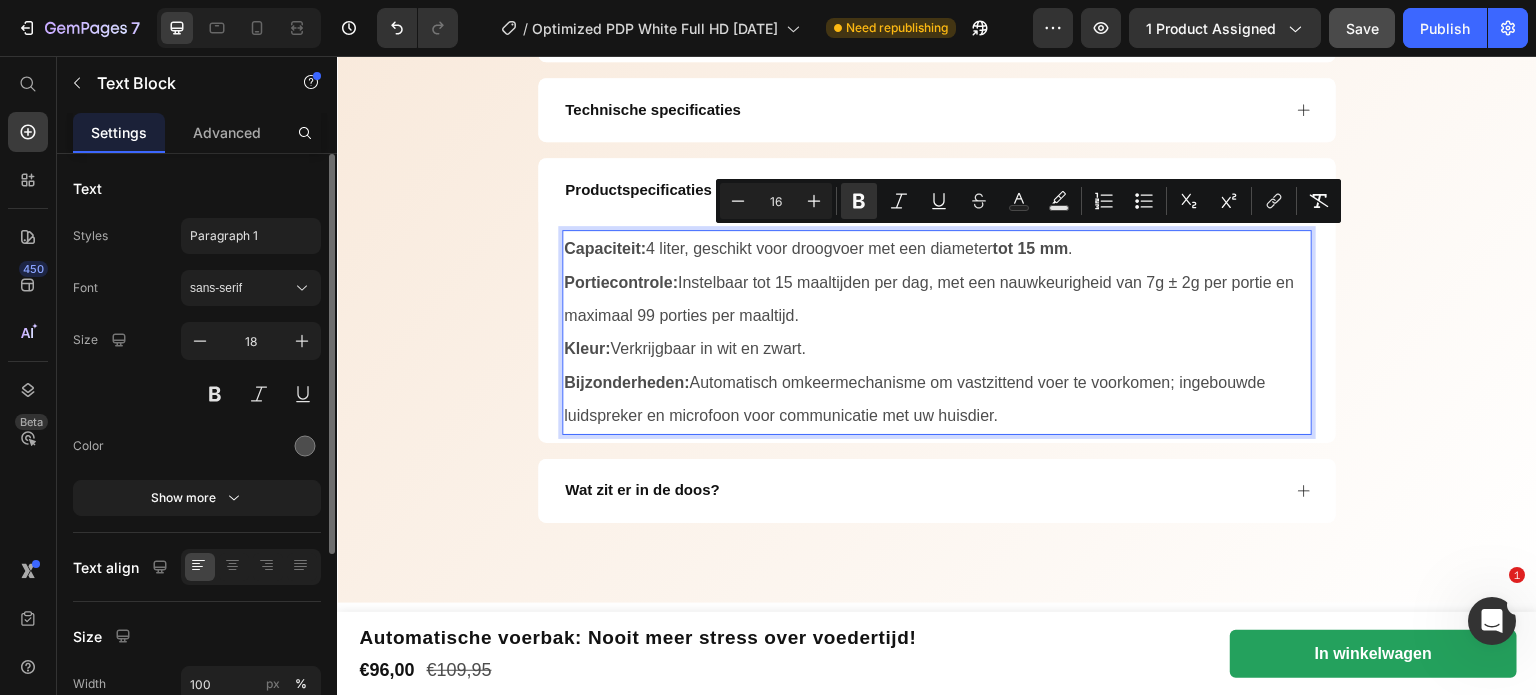 click on "Portiecontrole:  Instelbaar tot 15 maaltijden per dag, met een nauwkeurigheid van 7g ± 2g per portie en maximaal 99 porties per maaltijd." at bounding box center [929, 299] 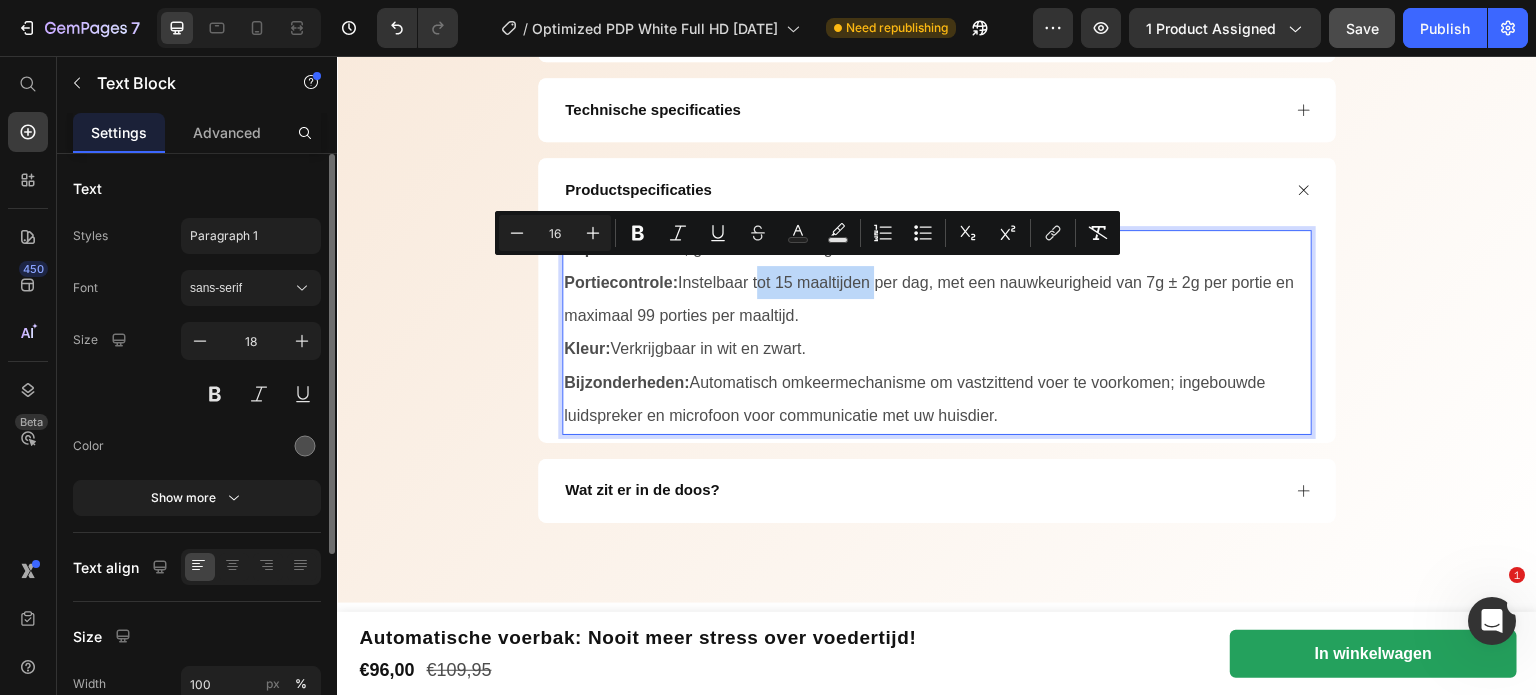 drag, startPoint x: 751, startPoint y: 271, endPoint x: 865, endPoint y: 280, distance: 114.35471 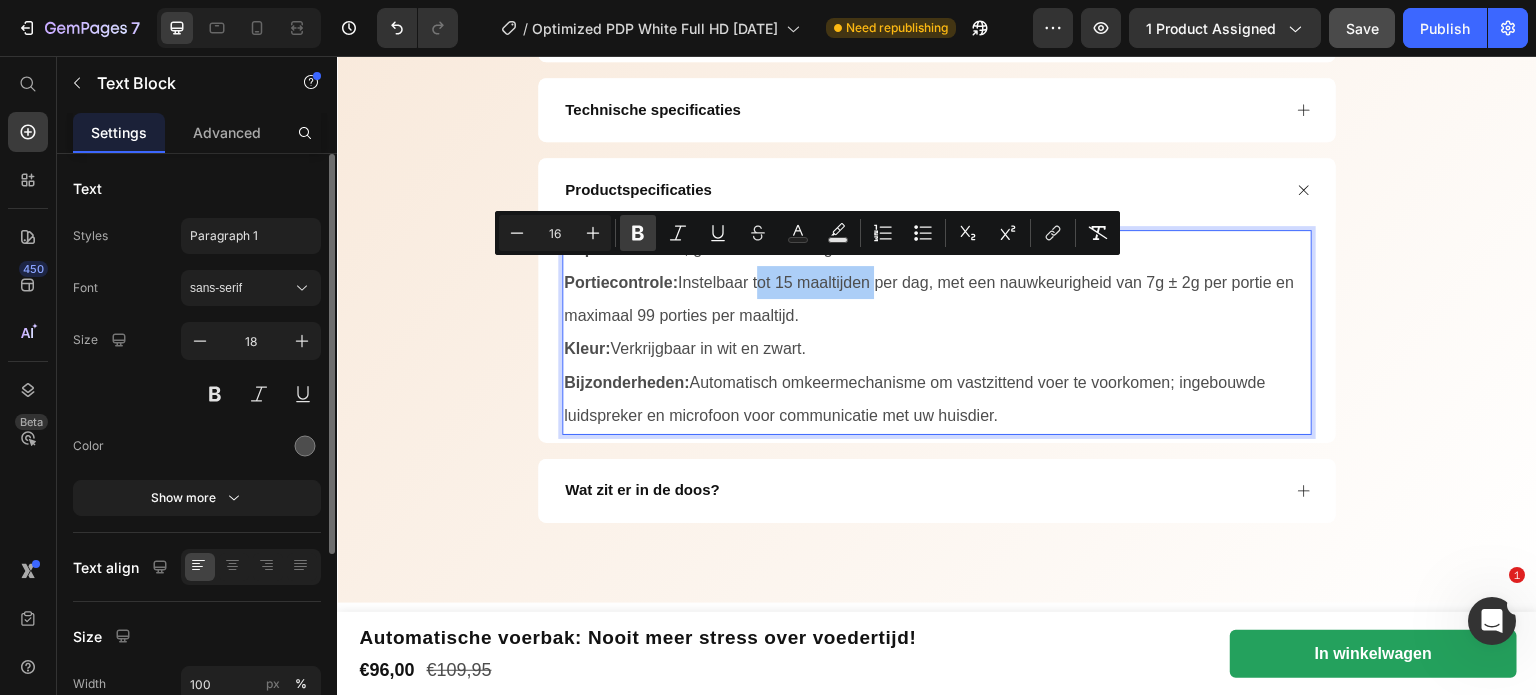 click 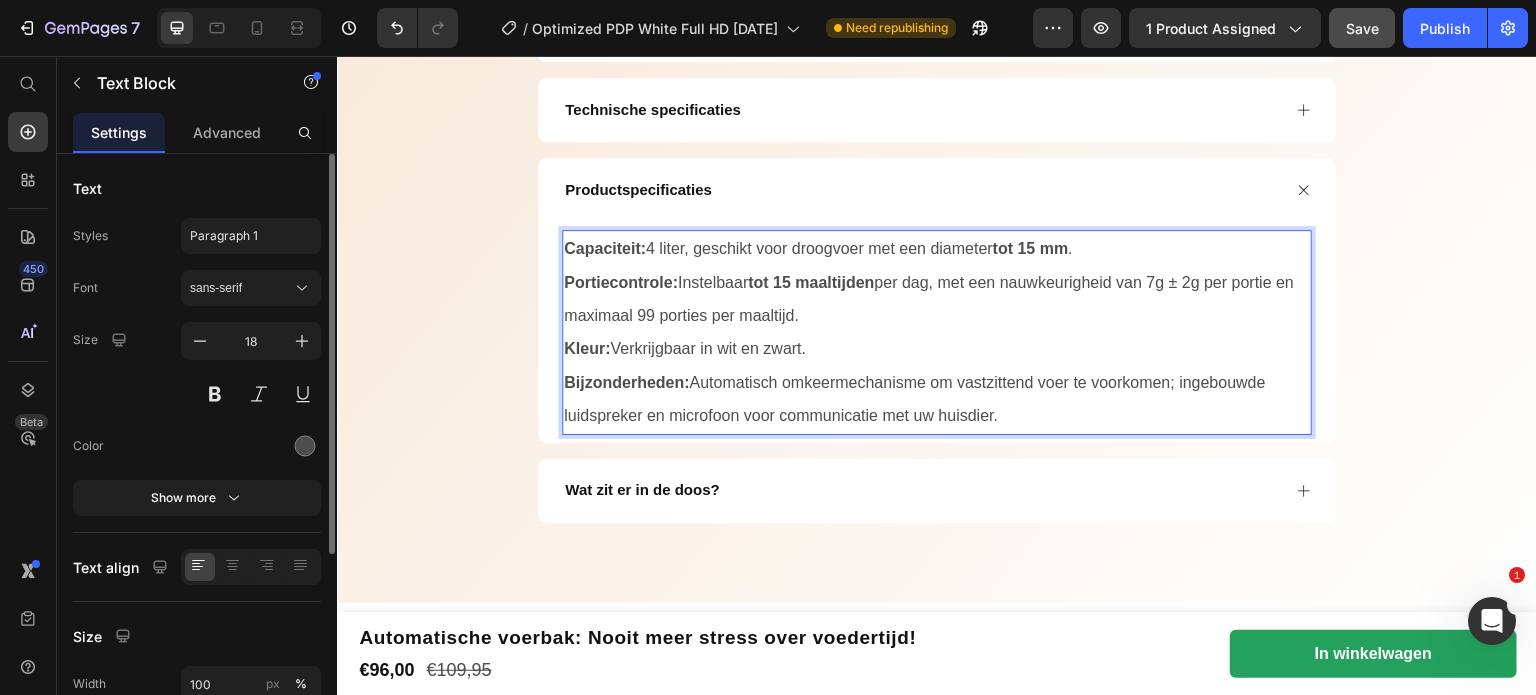 click on "Kleur:  Verkrijgbaar in wit en zwart." at bounding box center (937, 348) 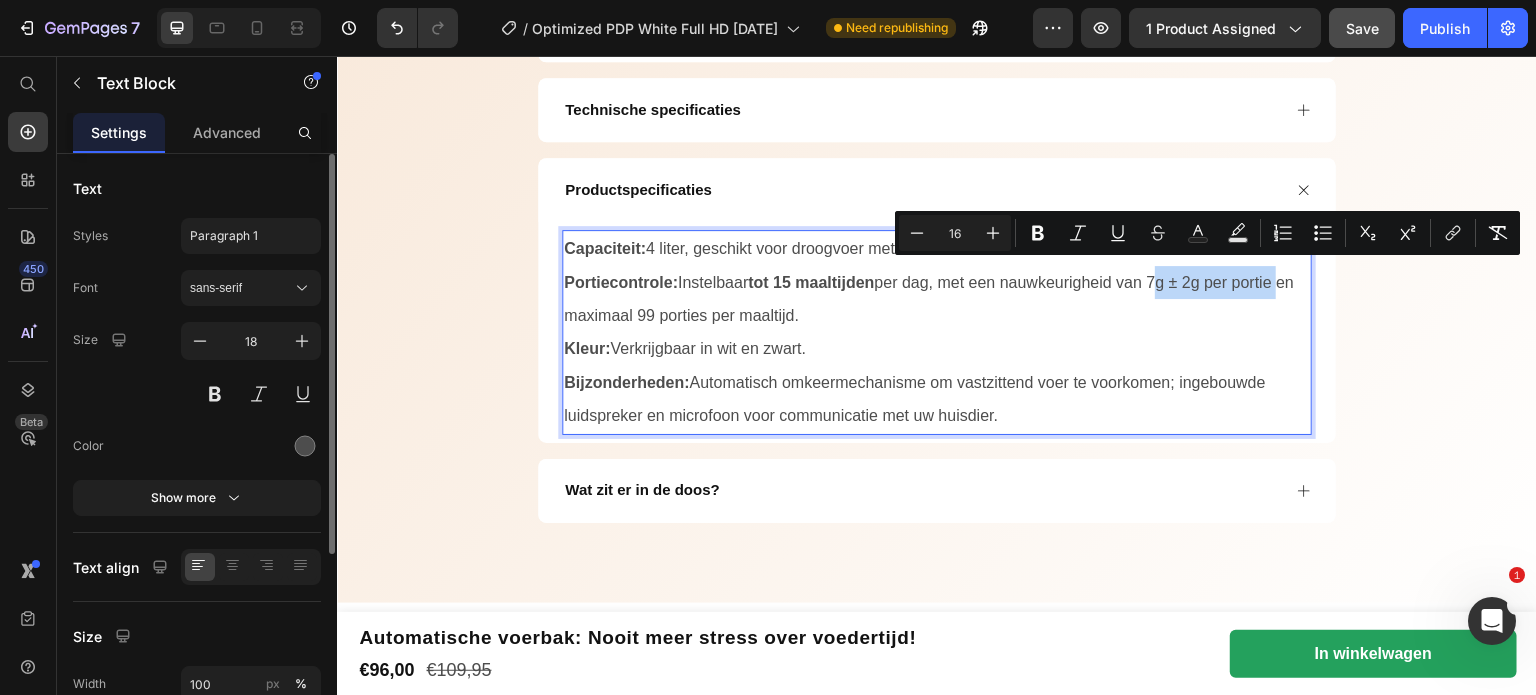 drag, startPoint x: 1154, startPoint y: 270, endPoint x: 1275, endPoint y: 286, distance: 122.05327 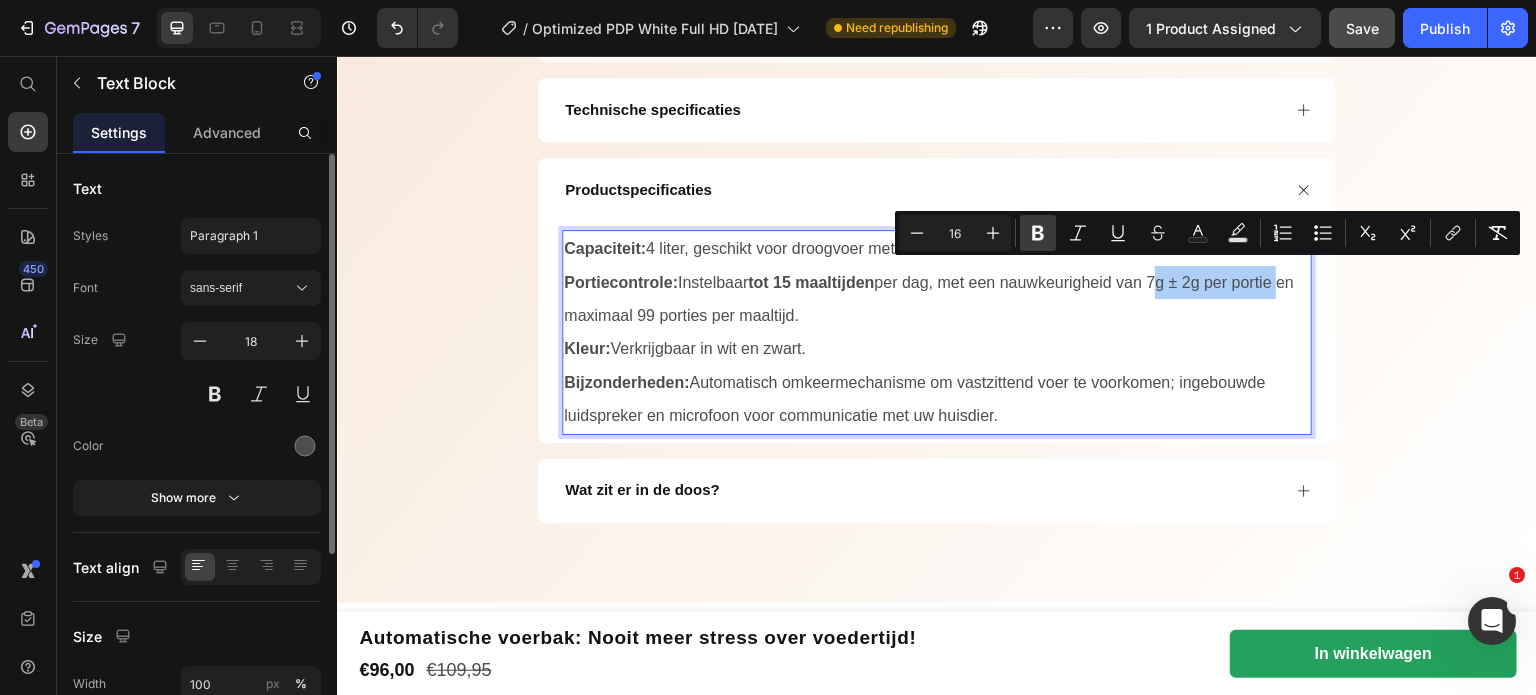 click 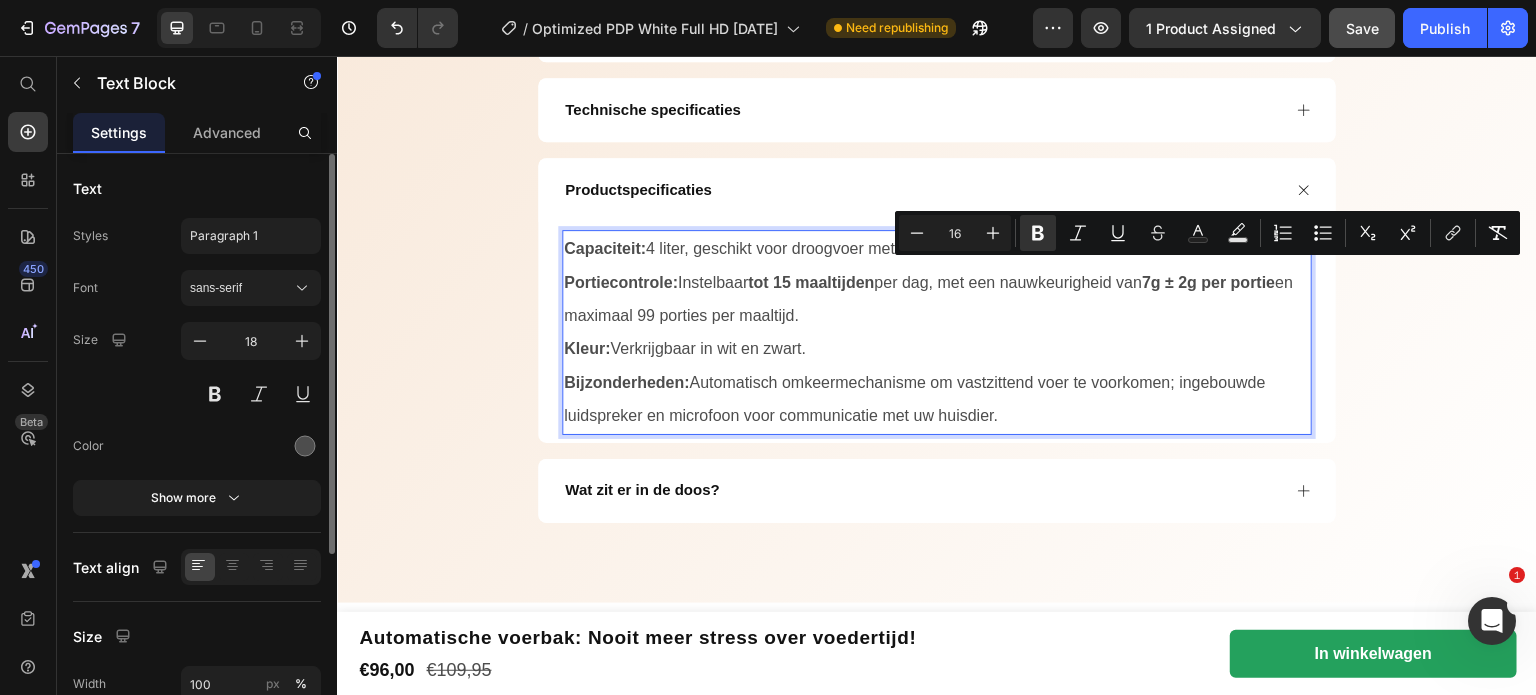 click on "Portiecontrole:  Instelbaar  tot 15 maaltijden  per dag, met een nauwkeurigheid van  7g ± 2g per portie  en maximaal 99 porties per maaltijd." at bounding box center (937, 299) 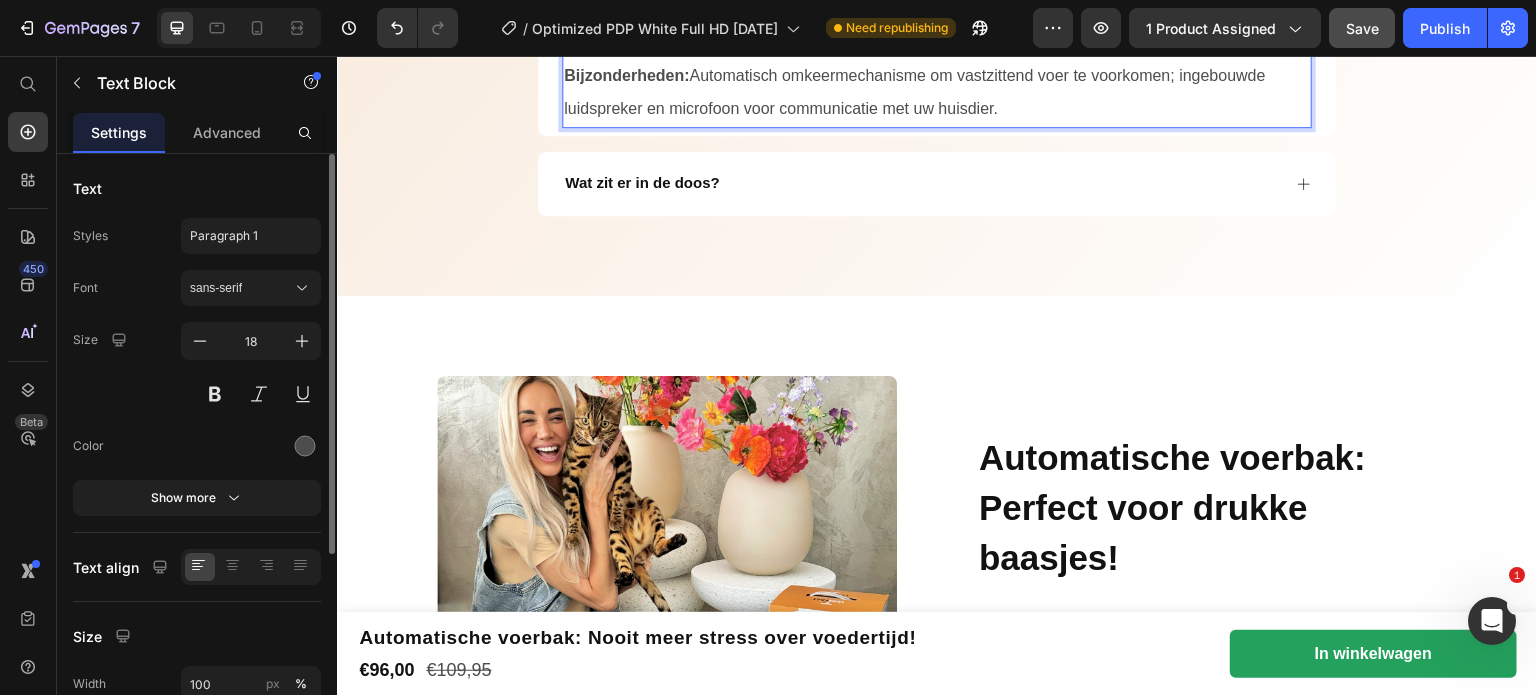 scroll, scrollTop: 2107, scrollLeft: 0, axis: vertical 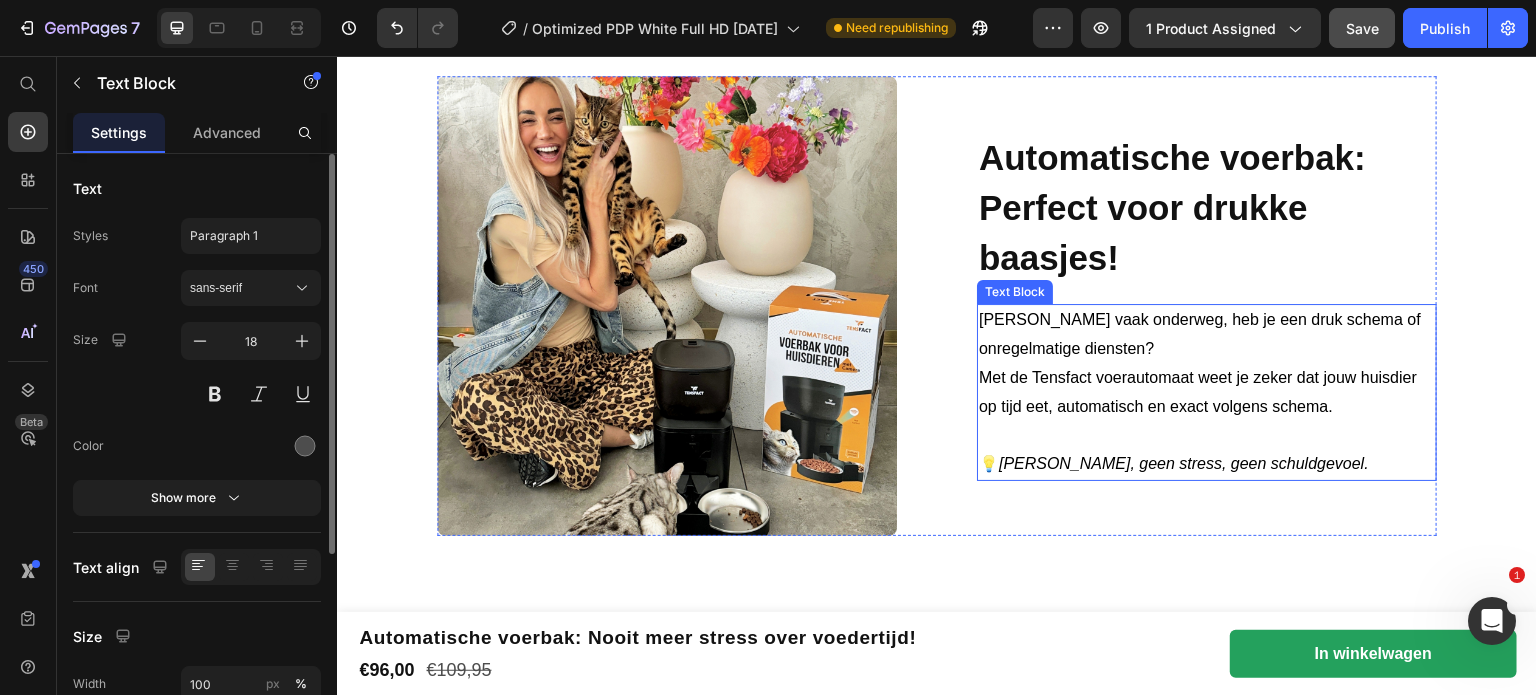 click on "Ben jij vaak onderweg, heb je een druk schema of onregelmatige diensten? Met de Tensfact voerautomaat weet je zeker dat jouw huisdier op tijd eet, automatisch en exact volgens schema." at bounding box center (1207, 378) 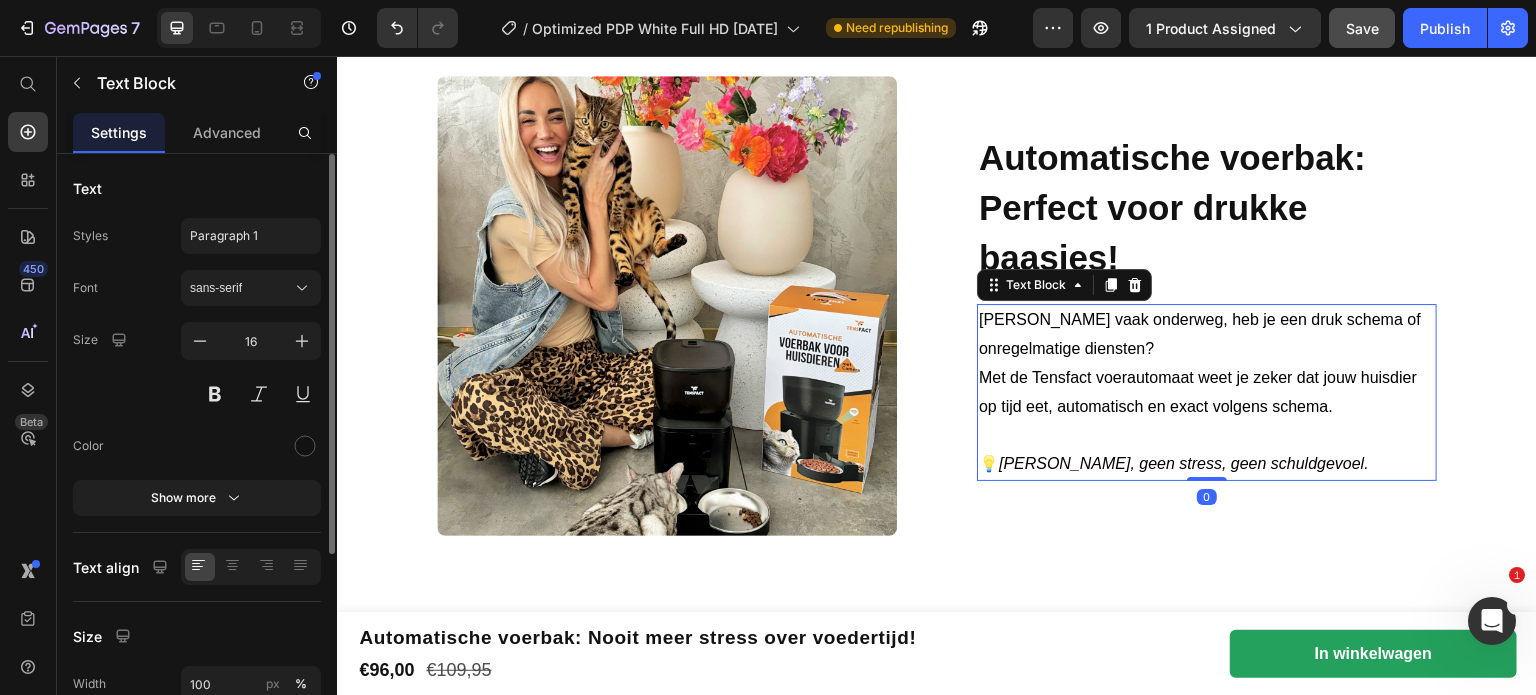 click on "Ben jij vaak onderweg, heb je een druk schema of onregelmatige diensten? Met de Tensfact voerautomaat weet je zeker dat jouw huisdier op tijd eet, automatisch en exact volgens schema." at bounding box center (1207, 378) 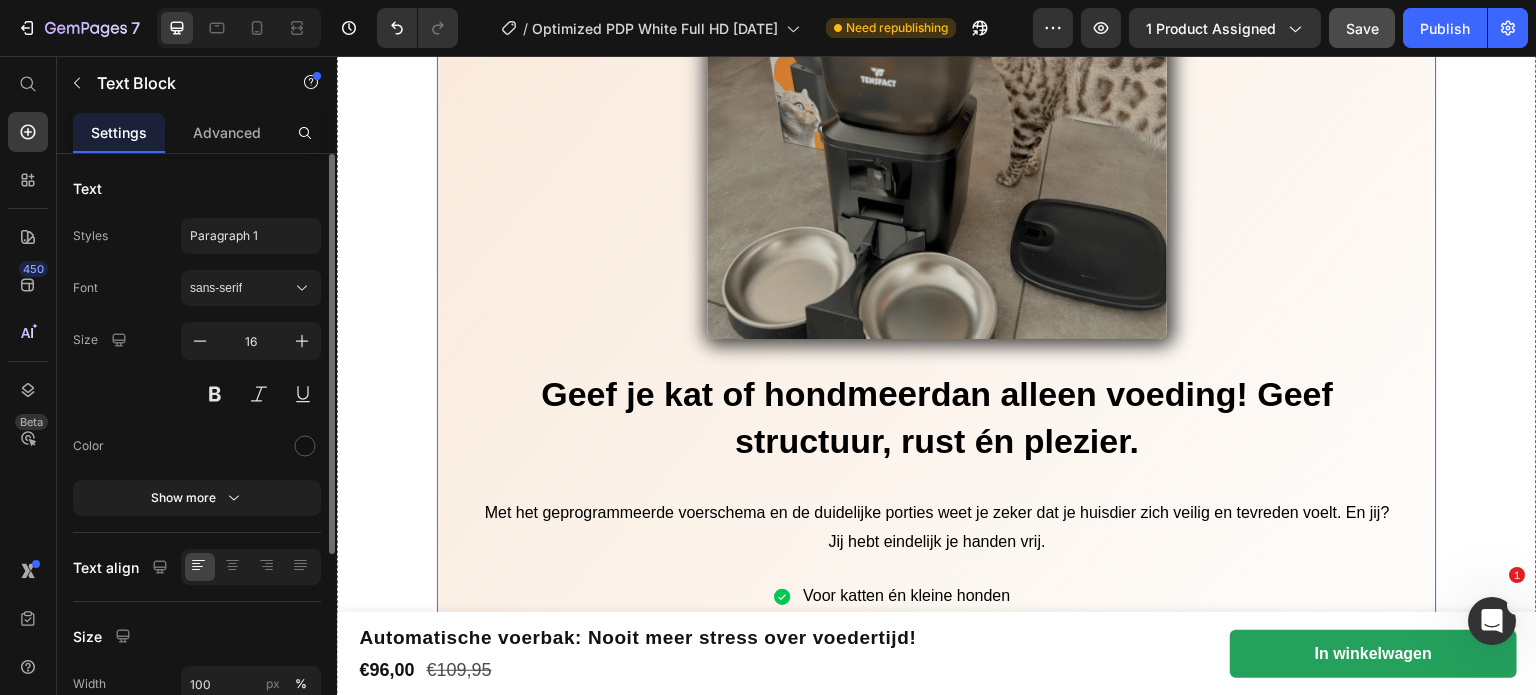 scroll, scrollTop: 4692, scrollLeft: 0, axis: vertical 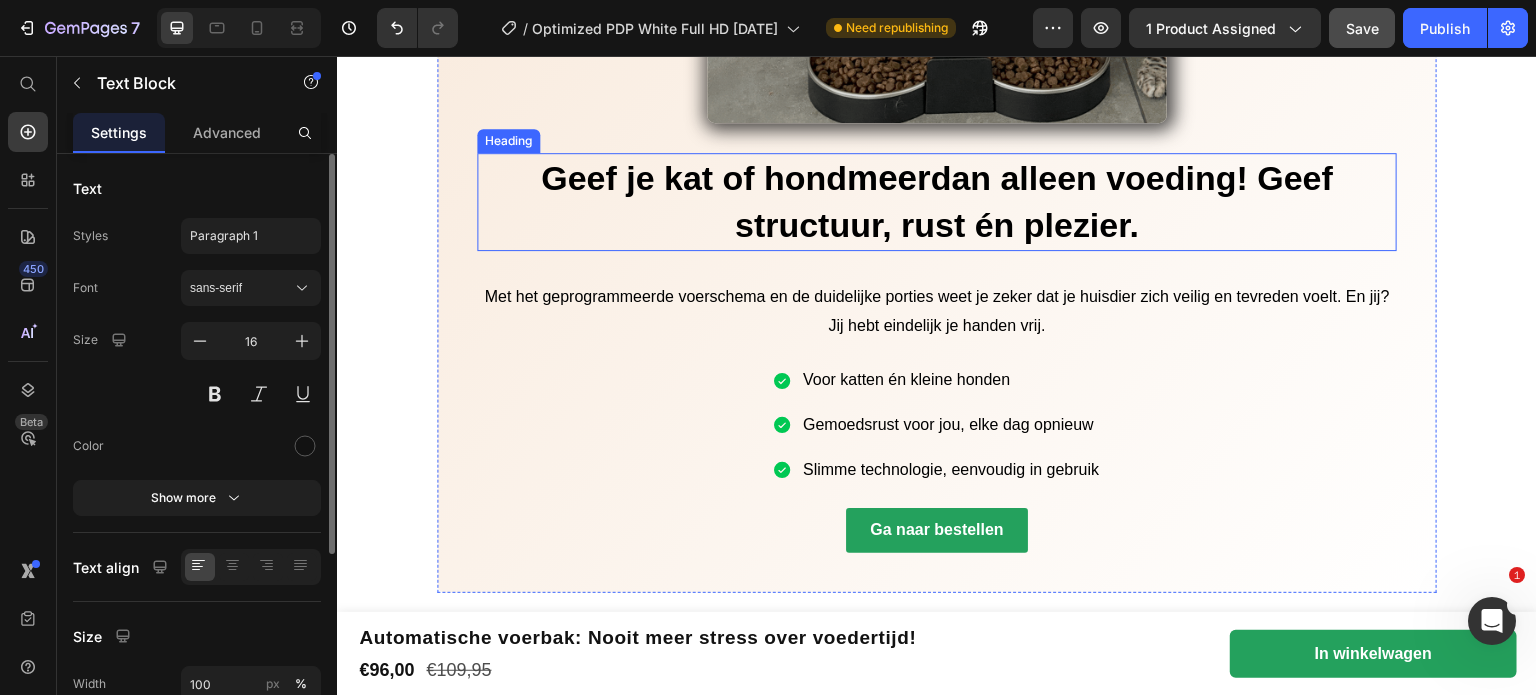 click on "meer" at bounding box center [889, 177] 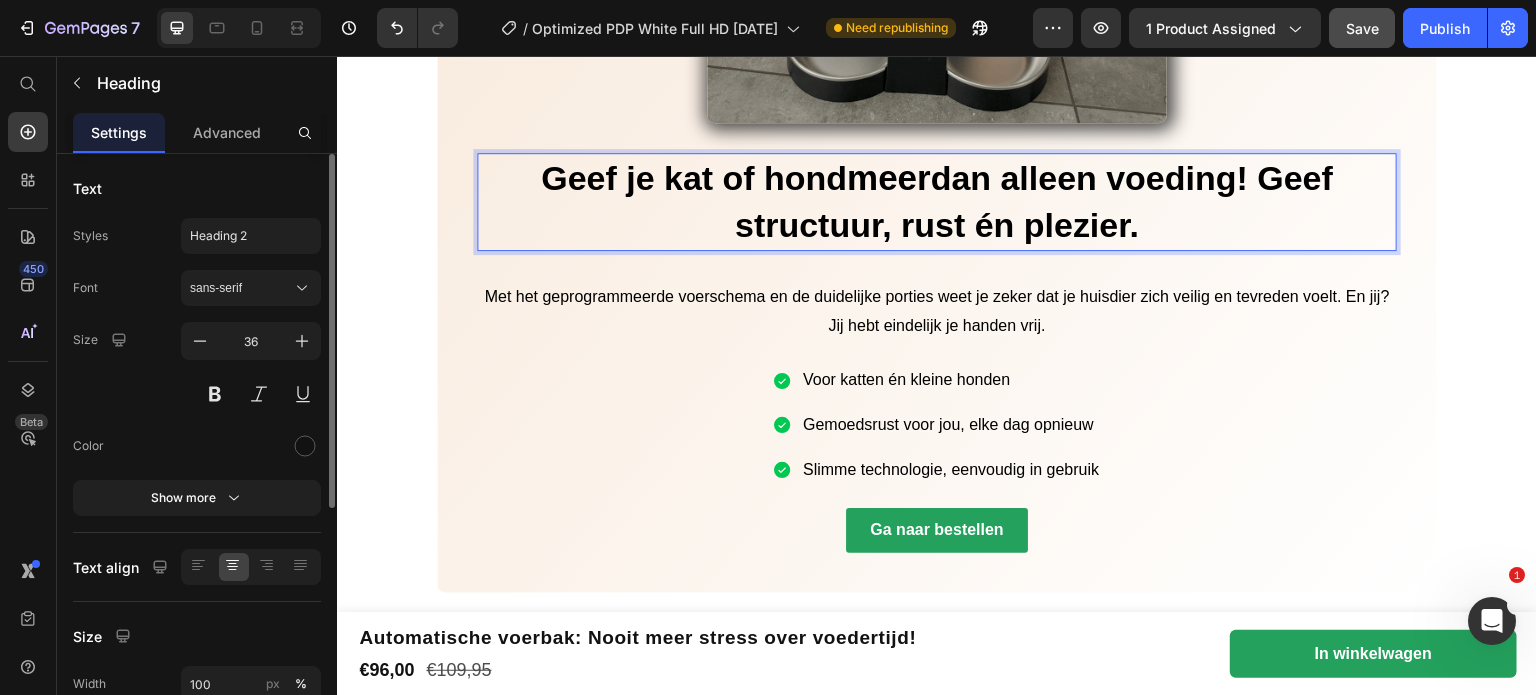 click on "meer" at bounding box center (889, 177) 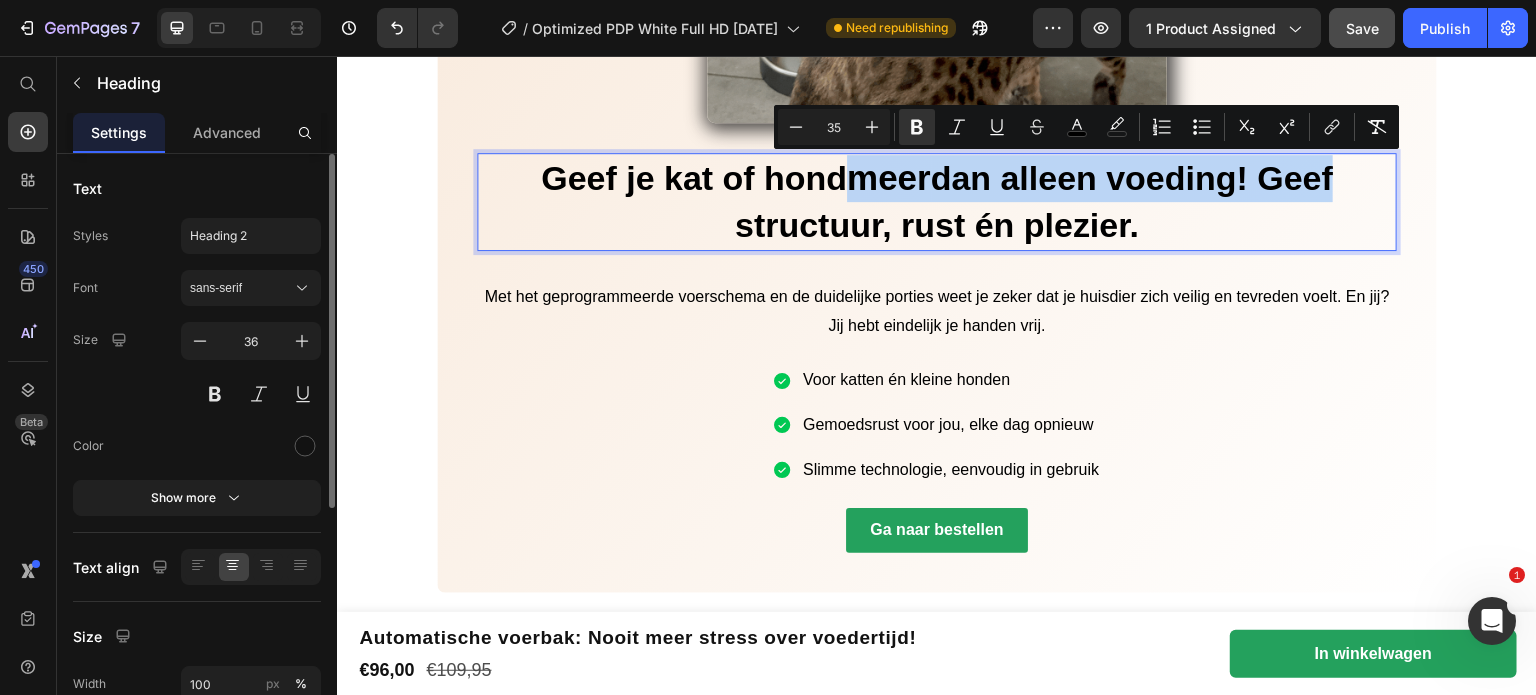 drag, startPoint x: 846, startPoint y: 178, endPoint x: 1314, endPoint y: 174, distance: 468.0171 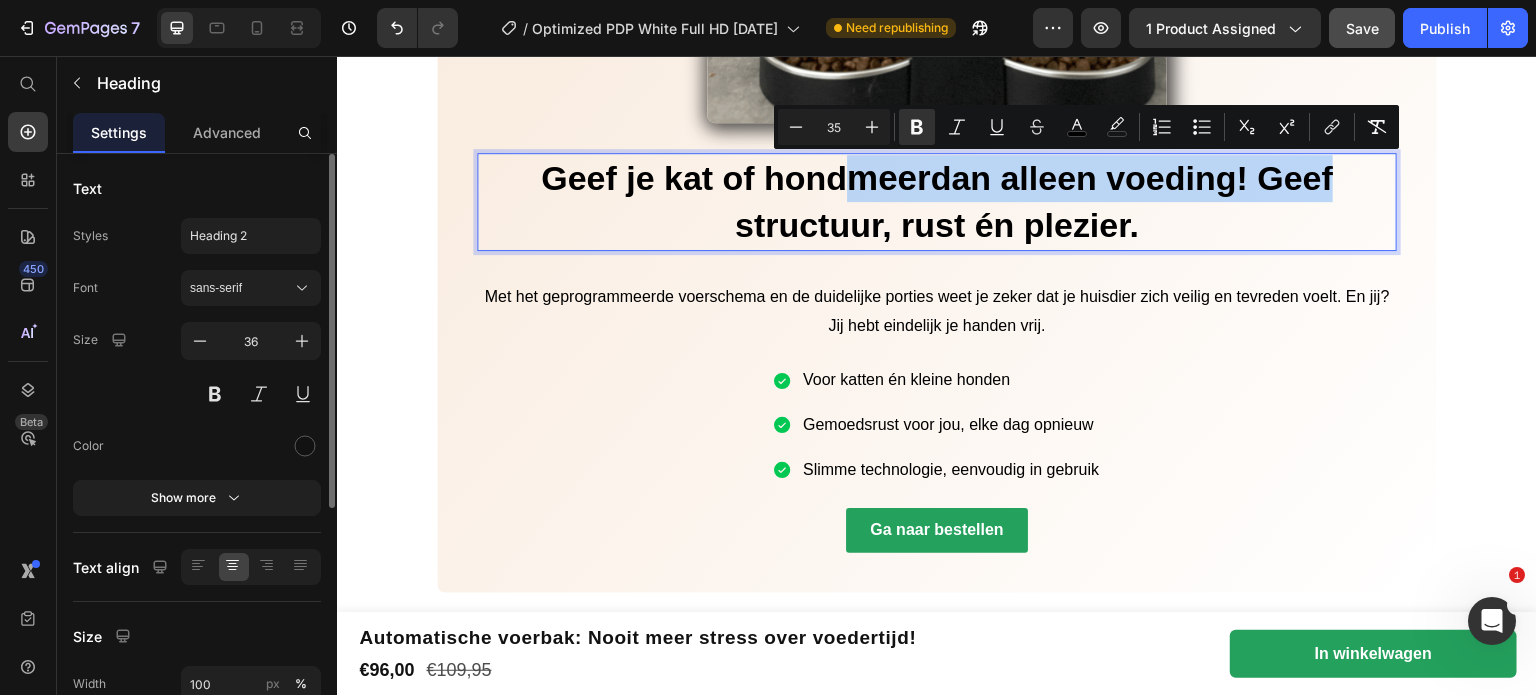 click on "Geef je kat of hond  meer  dan alleen voeding! Geef structuur, rust én plezier." at bounding box center (937, 202) 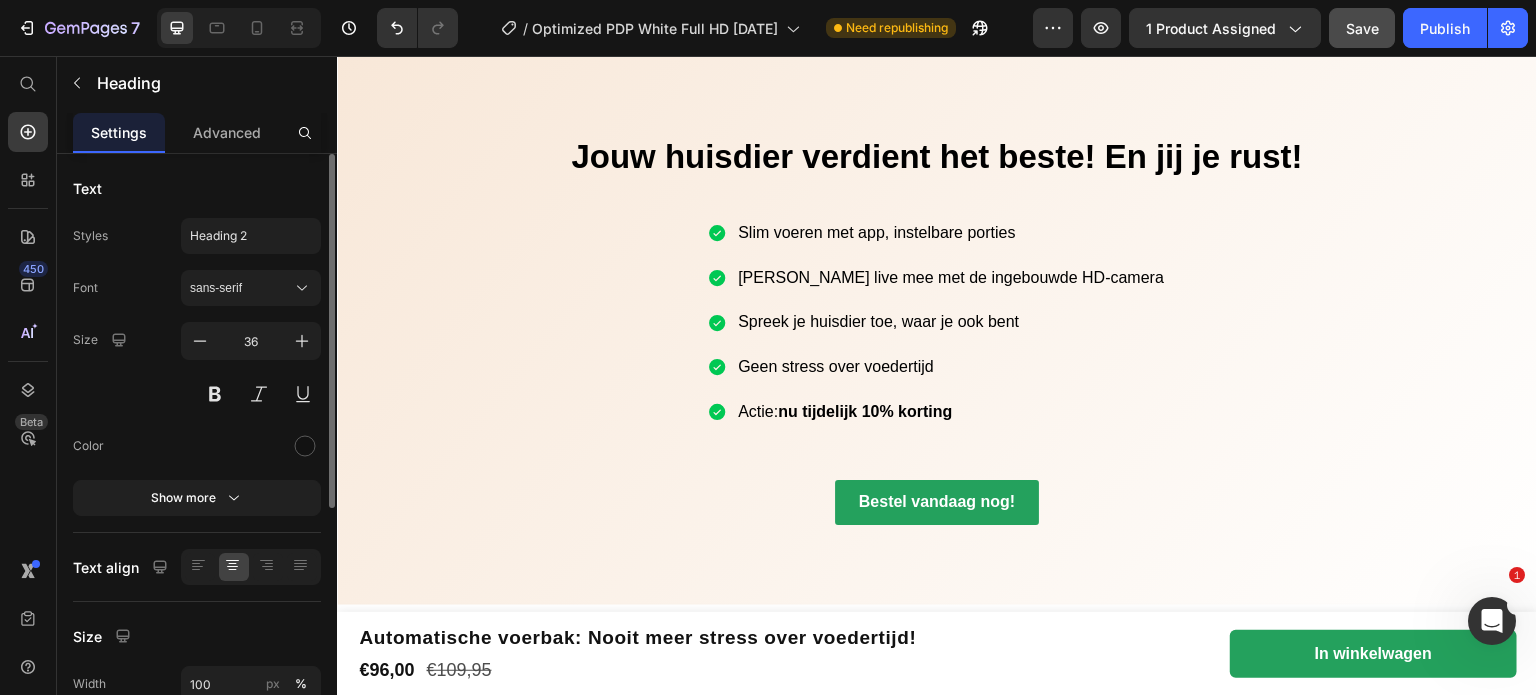 scroll, scrollTop: 7092, scrollLeft: 0, axis: vertical 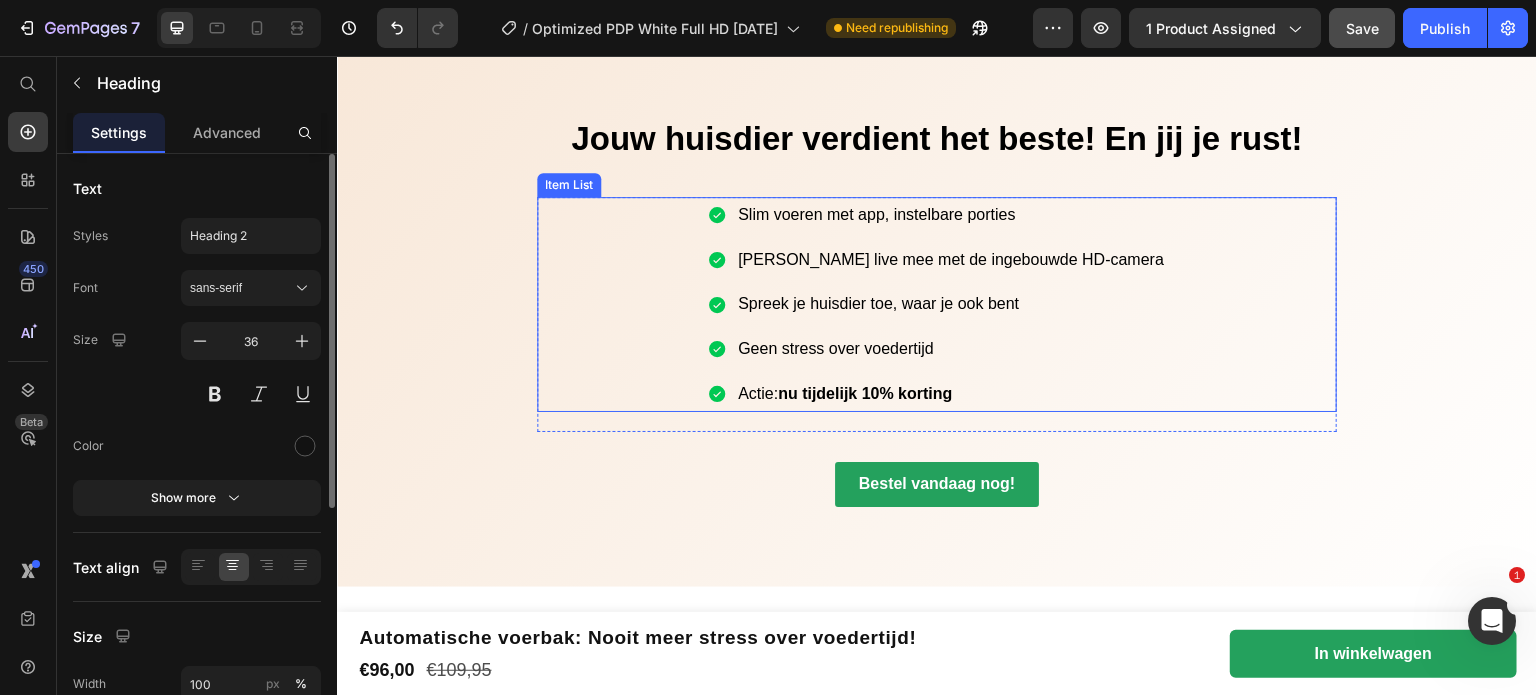 click on "nu tijdelijk 10% korting" at bounding box center (865, 393) 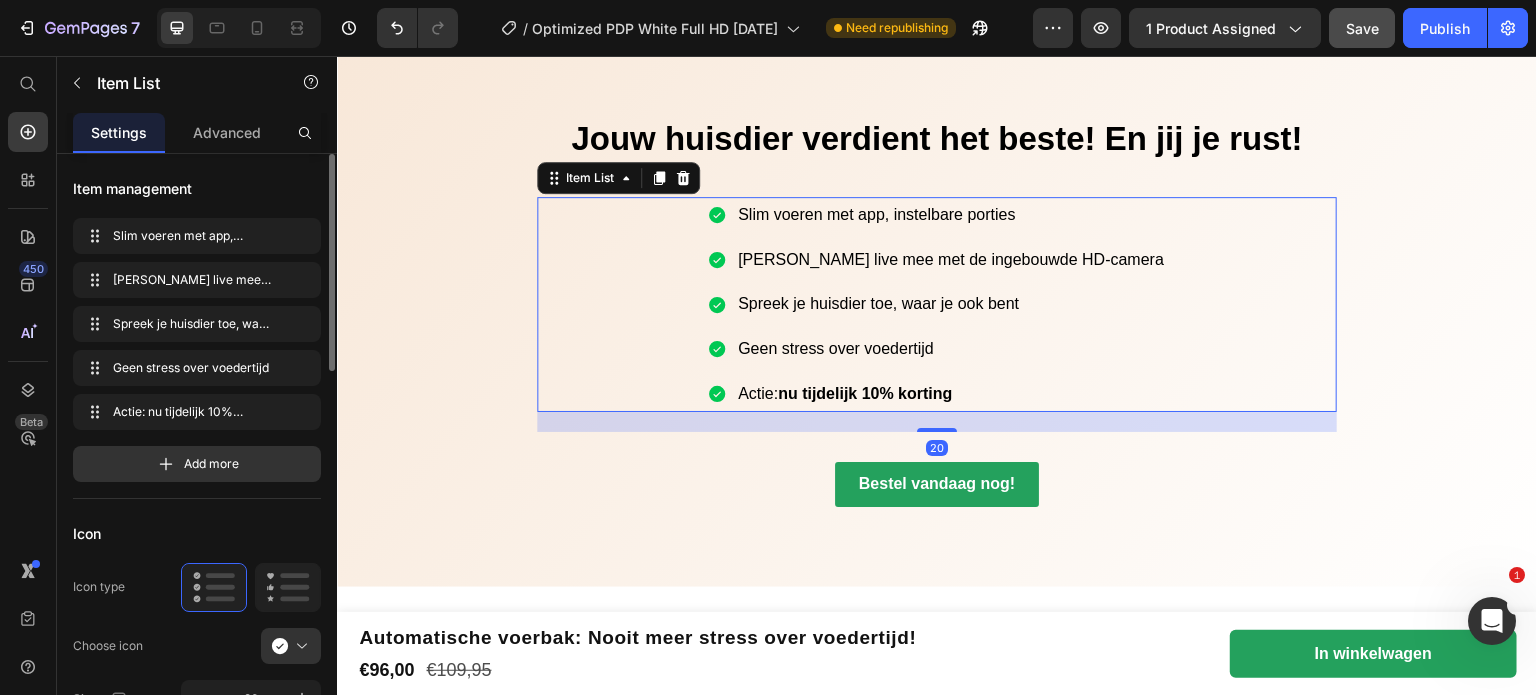 click on "nu tijdelijk 10% korting" at bounding box center (865, 393) 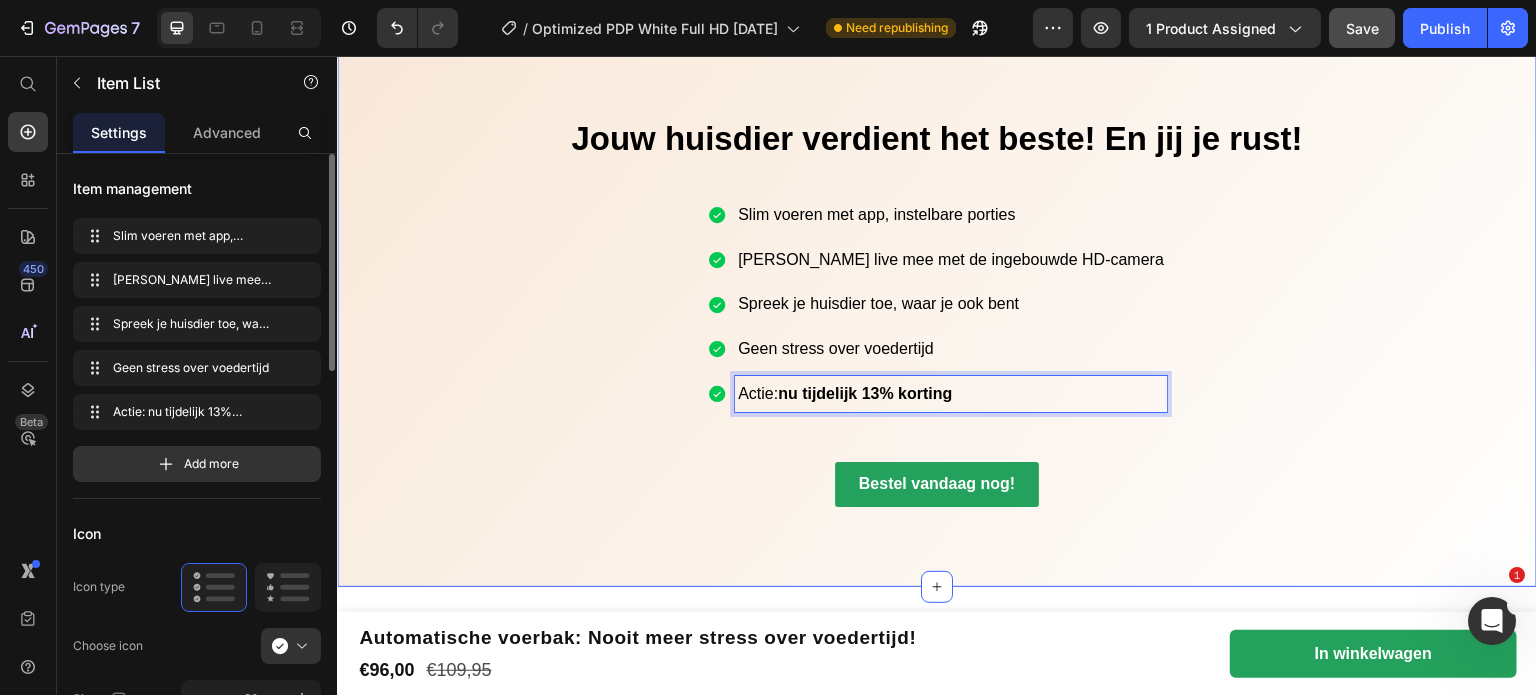 click on "Jouw huisdier verdient het beste! En jij je rust! Heading Slim voeren met app, instelbare porties Kijk live mee met de ingebouwde HD-camera Spreek je huisdier toe, waar je ook bent Geen stress over voedertijd Actie:  nu tijdelijk 13% korting  Item List   20 Row Bestel vandaag nog! Button Row" at bounding box center [937, 308] 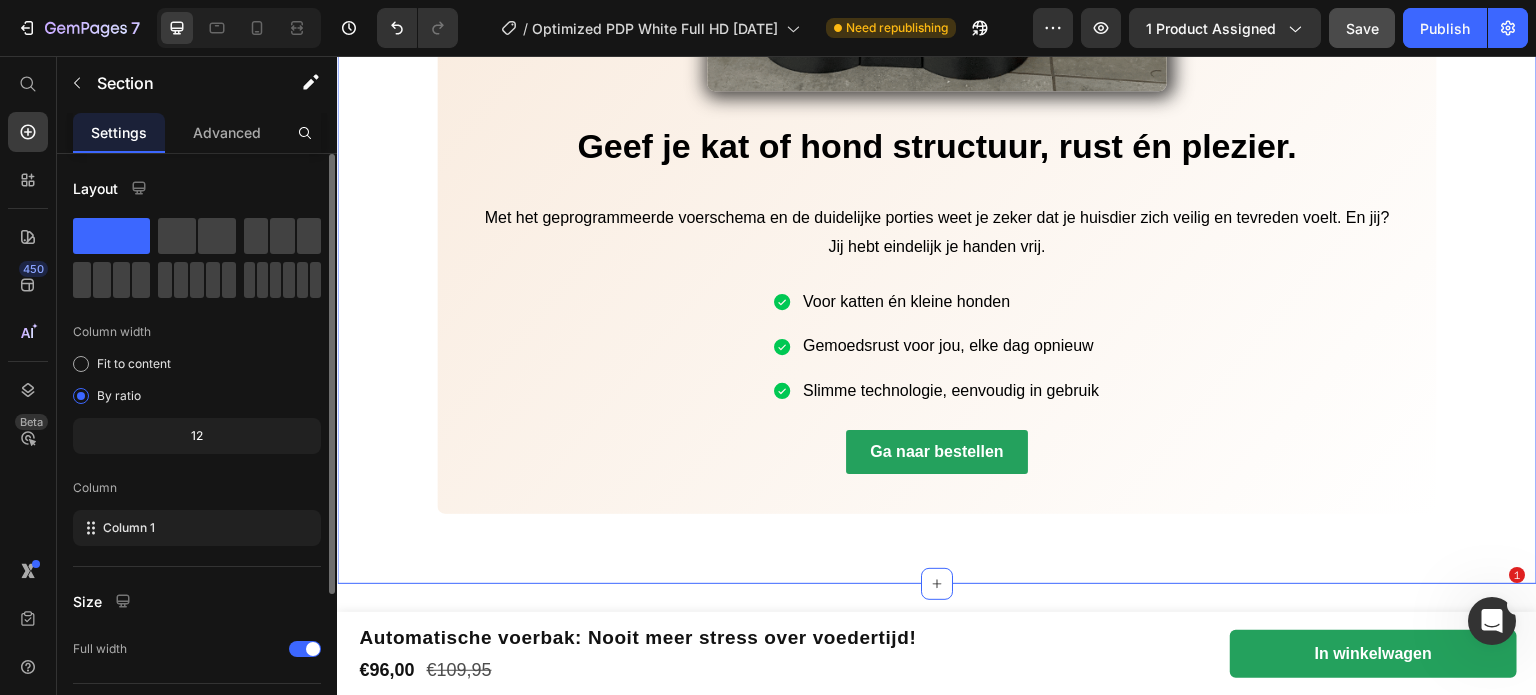 scroll, scrollTop: 4592, scrollLeft: 0, axis: vertical 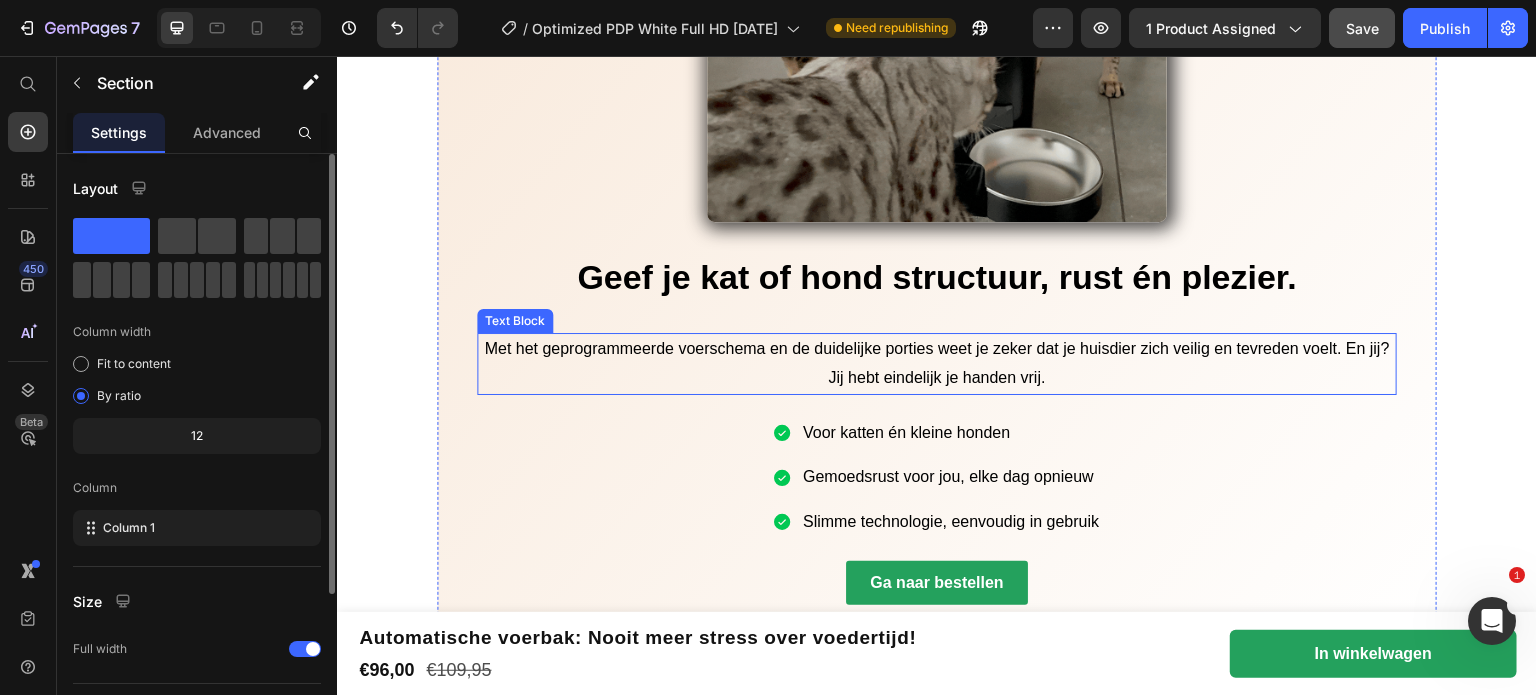 click on "Met het geprogrammeerde voerschema en de duidelijke porties weet je zeker dat je huisdier zich veilig en tevreden voelt. En jij? Jij hebt eindelijk je handen vrij." at bounding box center (936, 363) 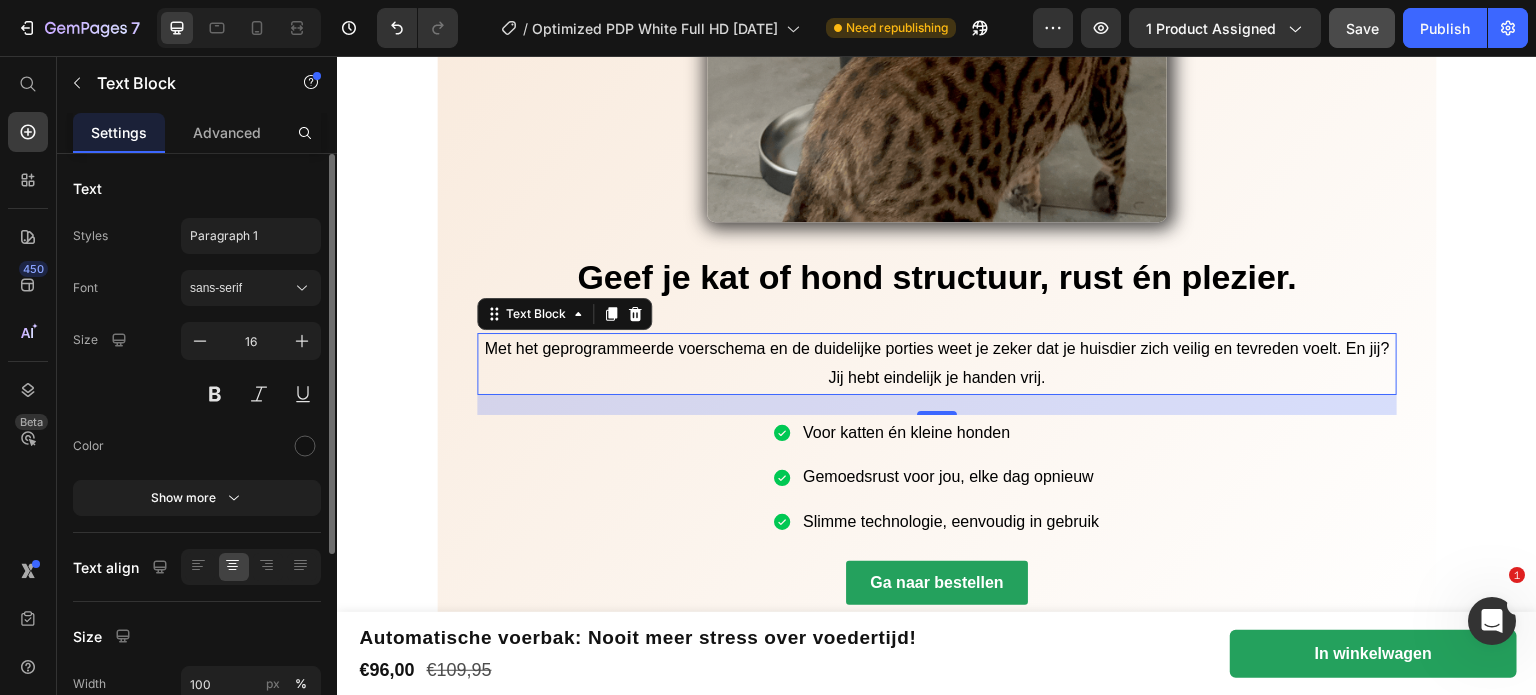 click on "Met het geprogrammeerde voerschema en de duidelijke porties weet je zeker dat je huisdier zich veilig en tevreden voelt. En jij? Jij hebt eindelijk je handen vrij." at bounding box center (936, 363) 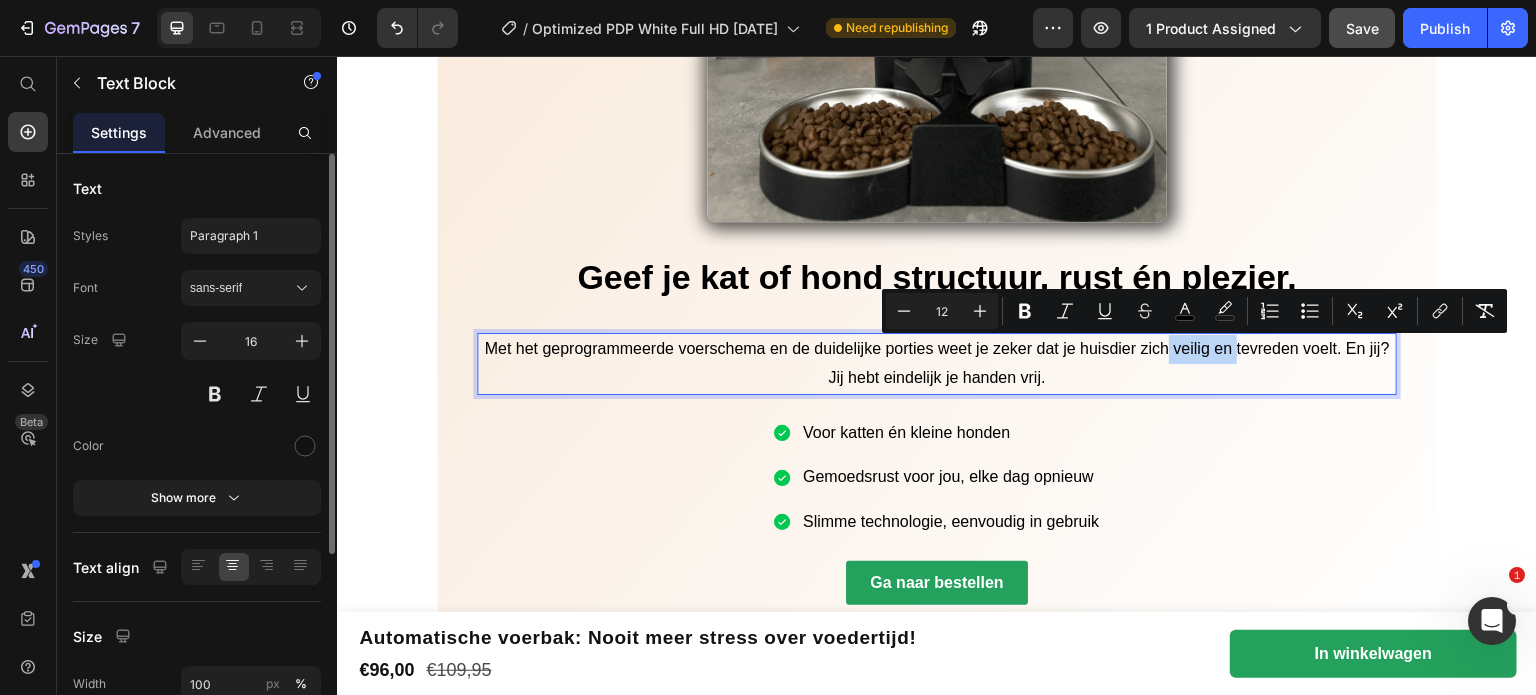 drag, startPoint x: 1230, startPoint y: 351, endPoint x: 1160, endPoint y: 358, distance: 70.34913 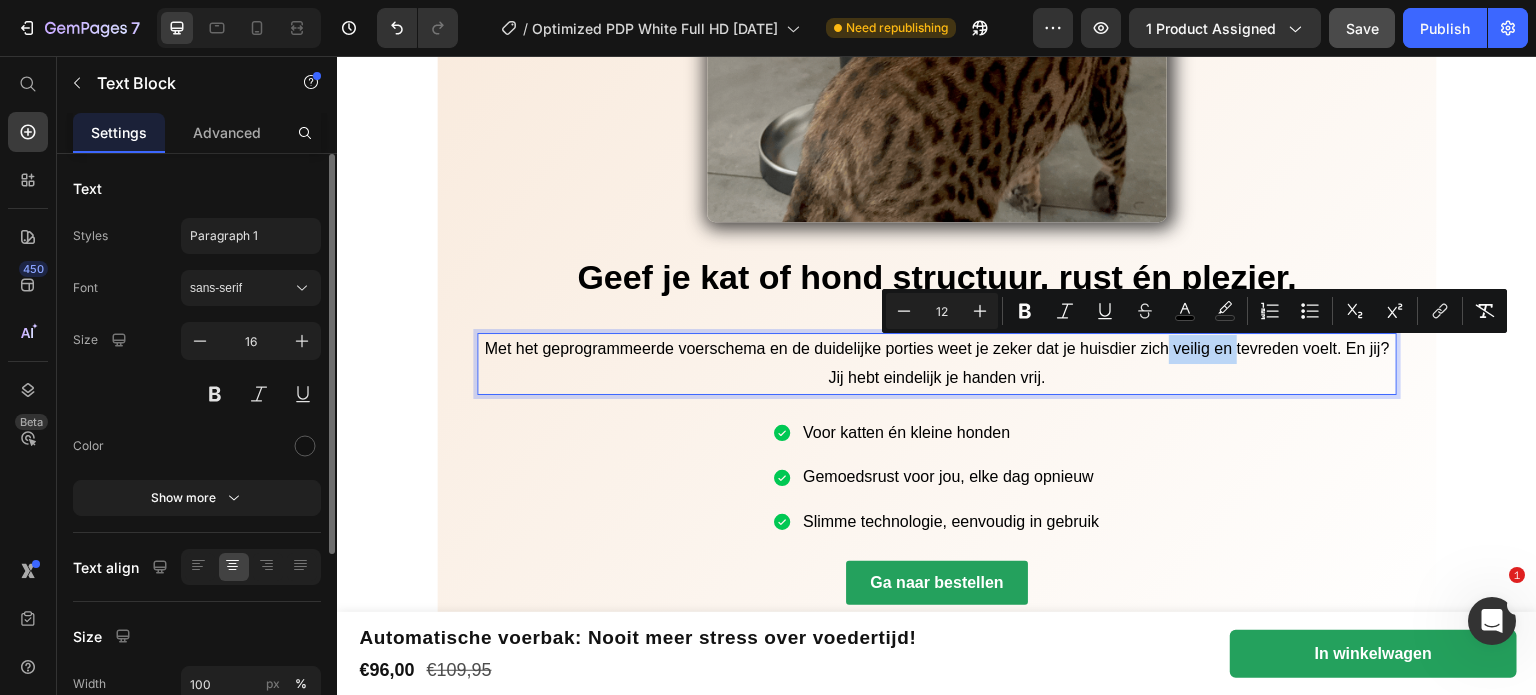 click on "Met het geprogrammeerde voerschema en de duidelijke porties weet je zeker dat je huisdier zich veilig en tevreden voelt. En jij? Jij hebt eindelijk je handen vrij." at bounding box center (936, 363) 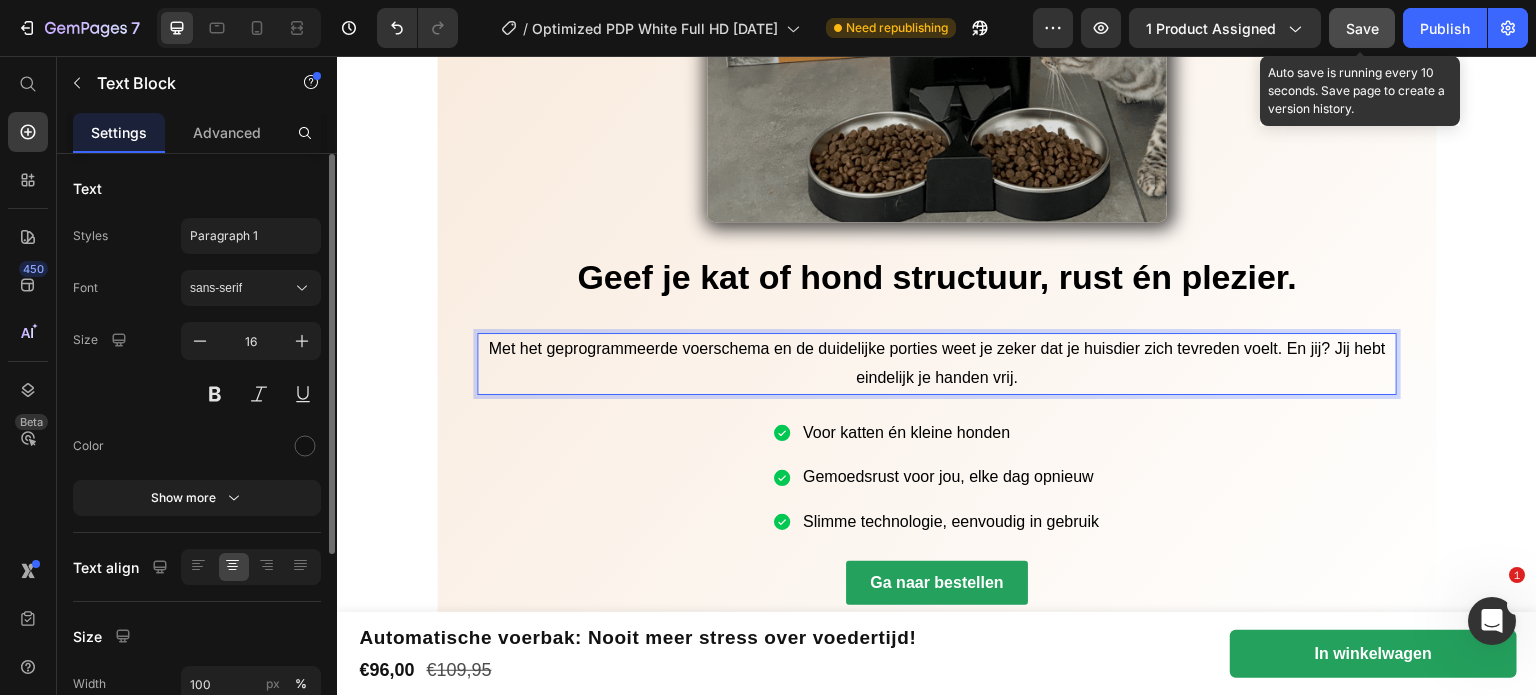 click on "Save" at bounding box center [1362, 28] 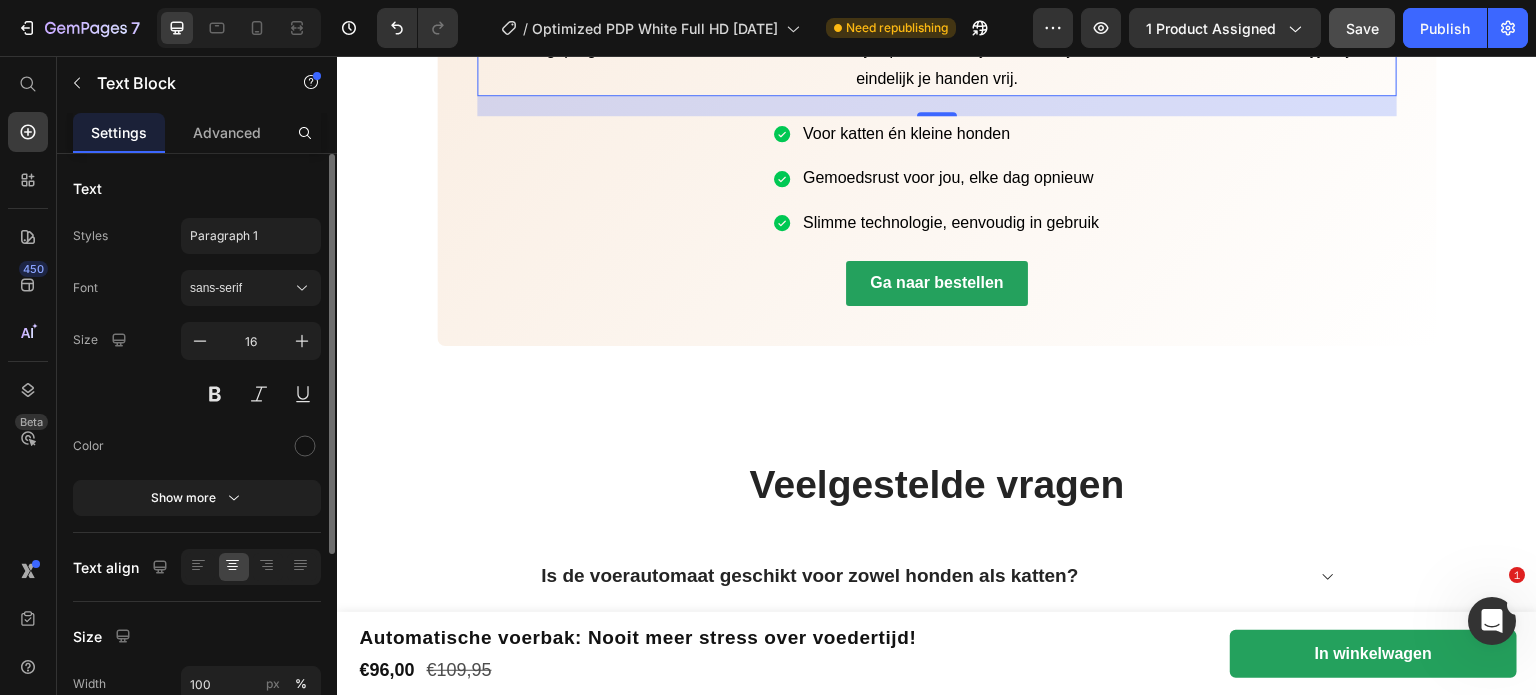 scroll, scrollTop: 4992, scrollLeft: 0, axis: vertical 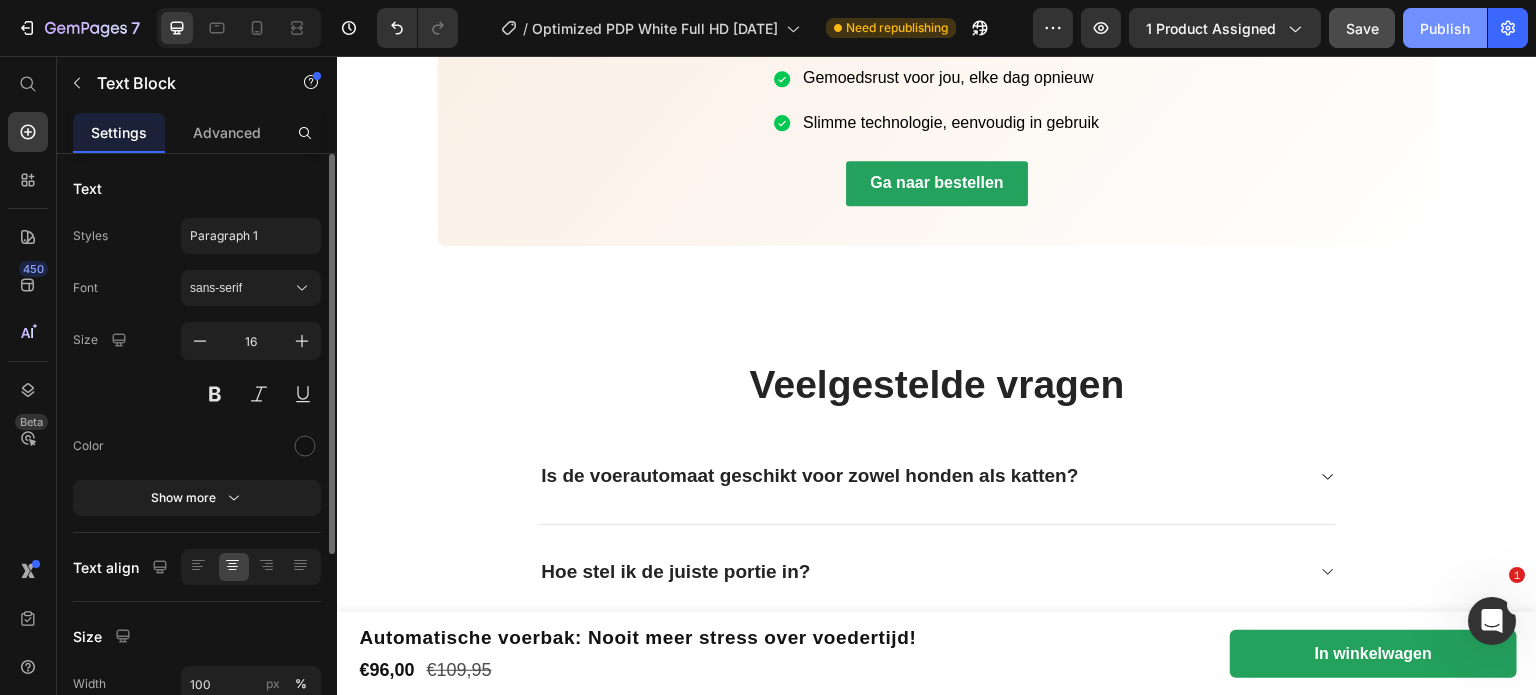 click on "Publish" at bounding box center [1445, 28] 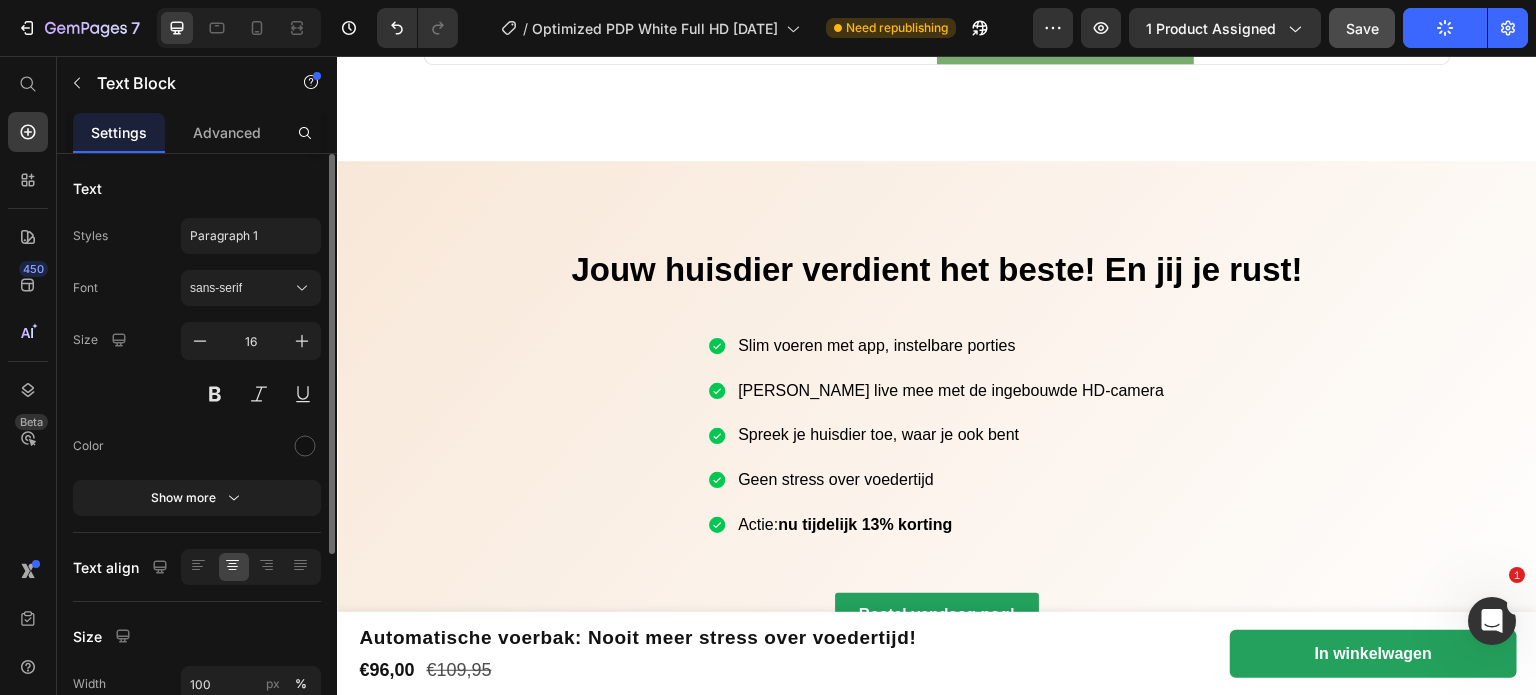 scroll, scrollTop: 7121, scrollLeft: 0, axis: vertical 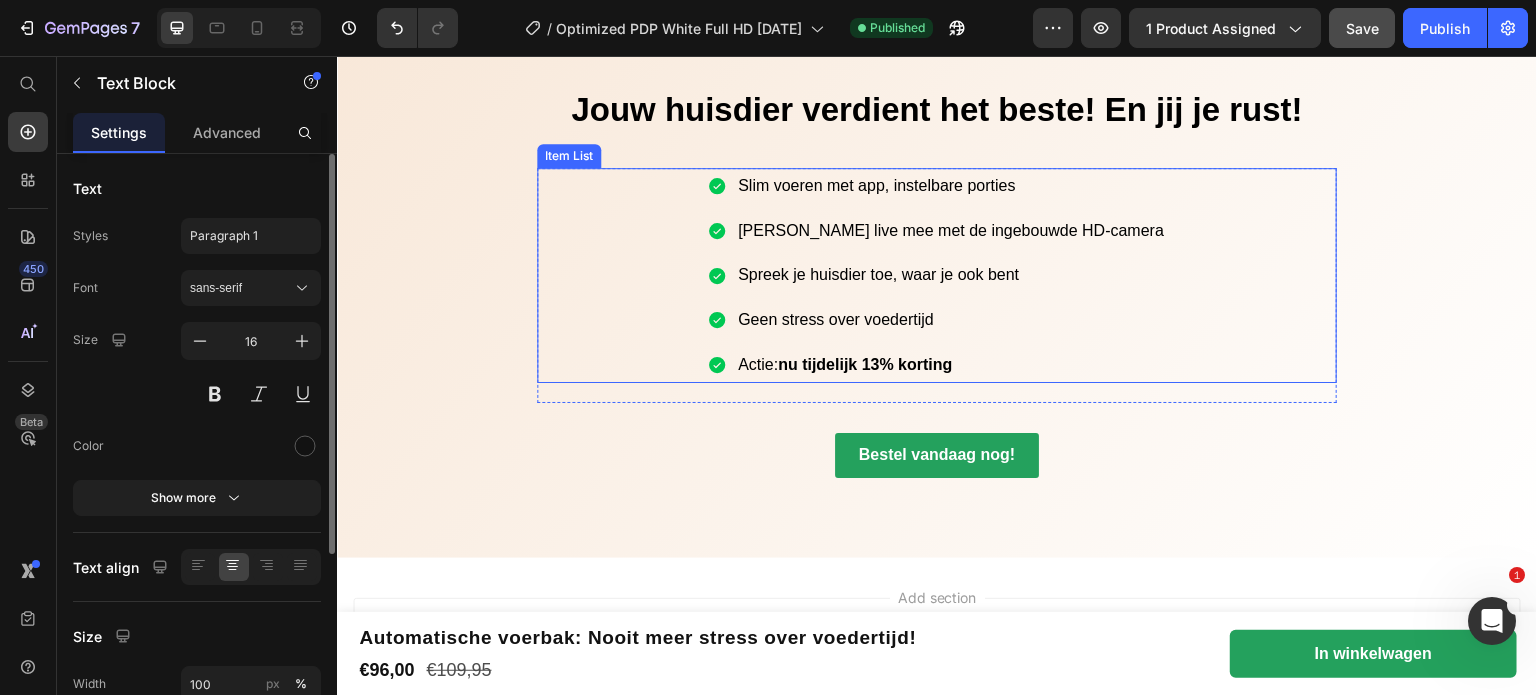 click on "Slim voeren met app, instelbare porties Kijk live mee met de ingebouwde HD-camera Spreek je huisdier toe, waar je ook bent Geen stress over voedertijd Actie:  nu tijdelijk 13% korting" at bounding box center (937, 275) 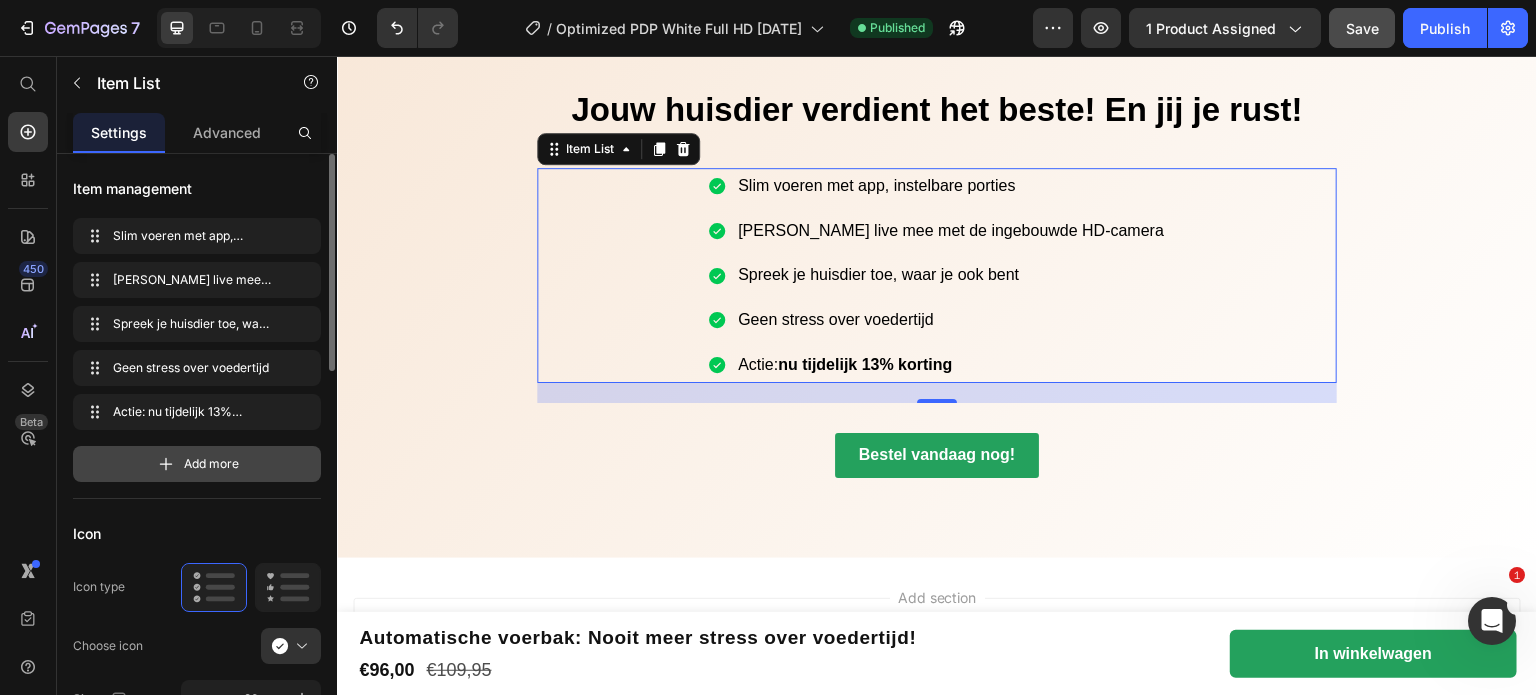 click on "Add more" at bounding box center [197, 464] 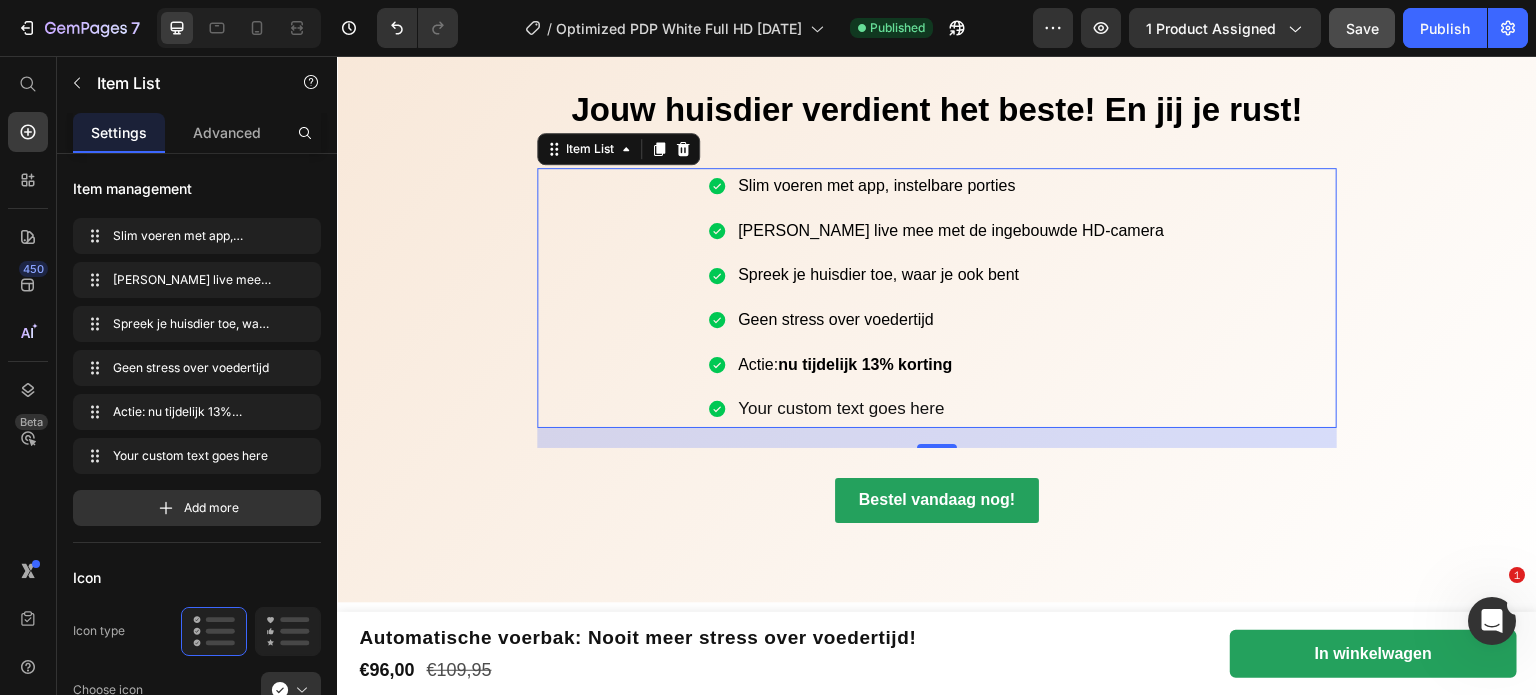 click on "Your custom text goes here" at bounding box center (951, 409) 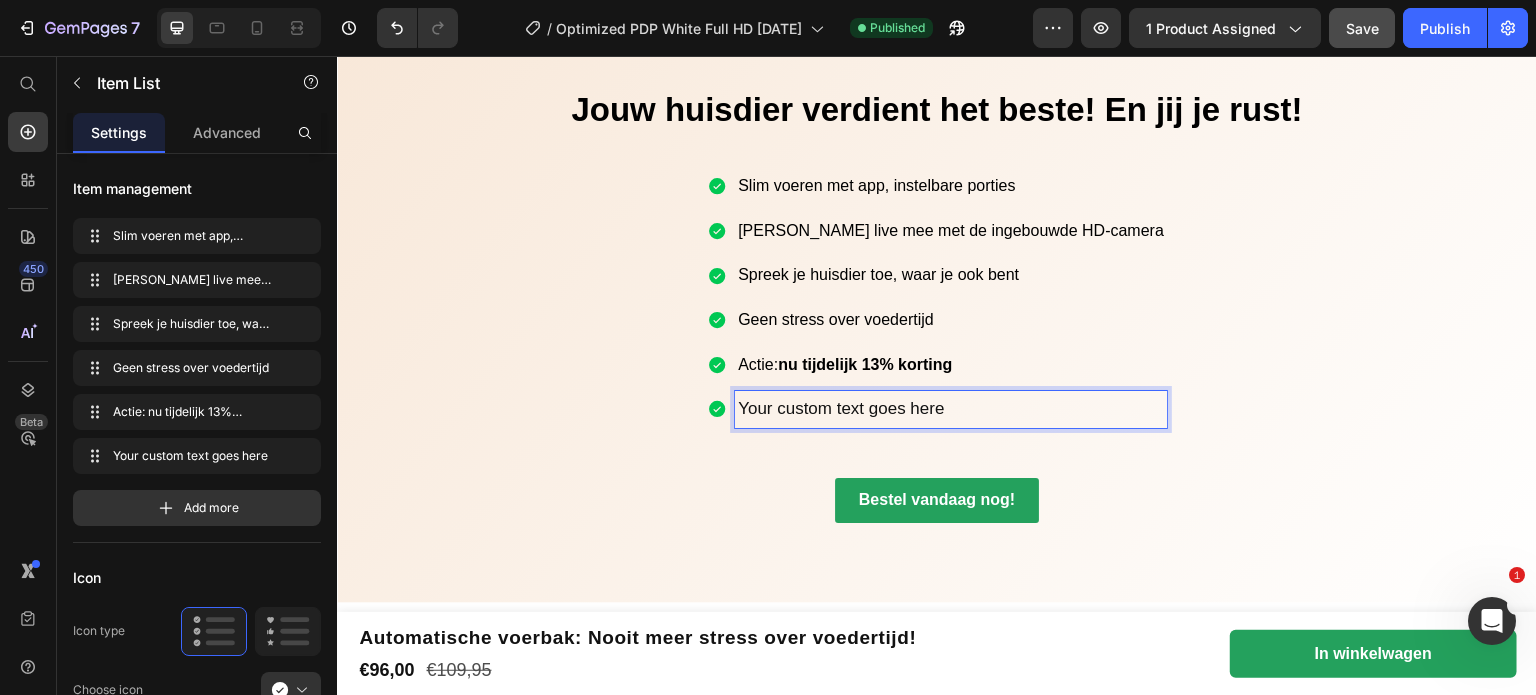 click on "Your custom text goes here" at bounding box center [951, 409] 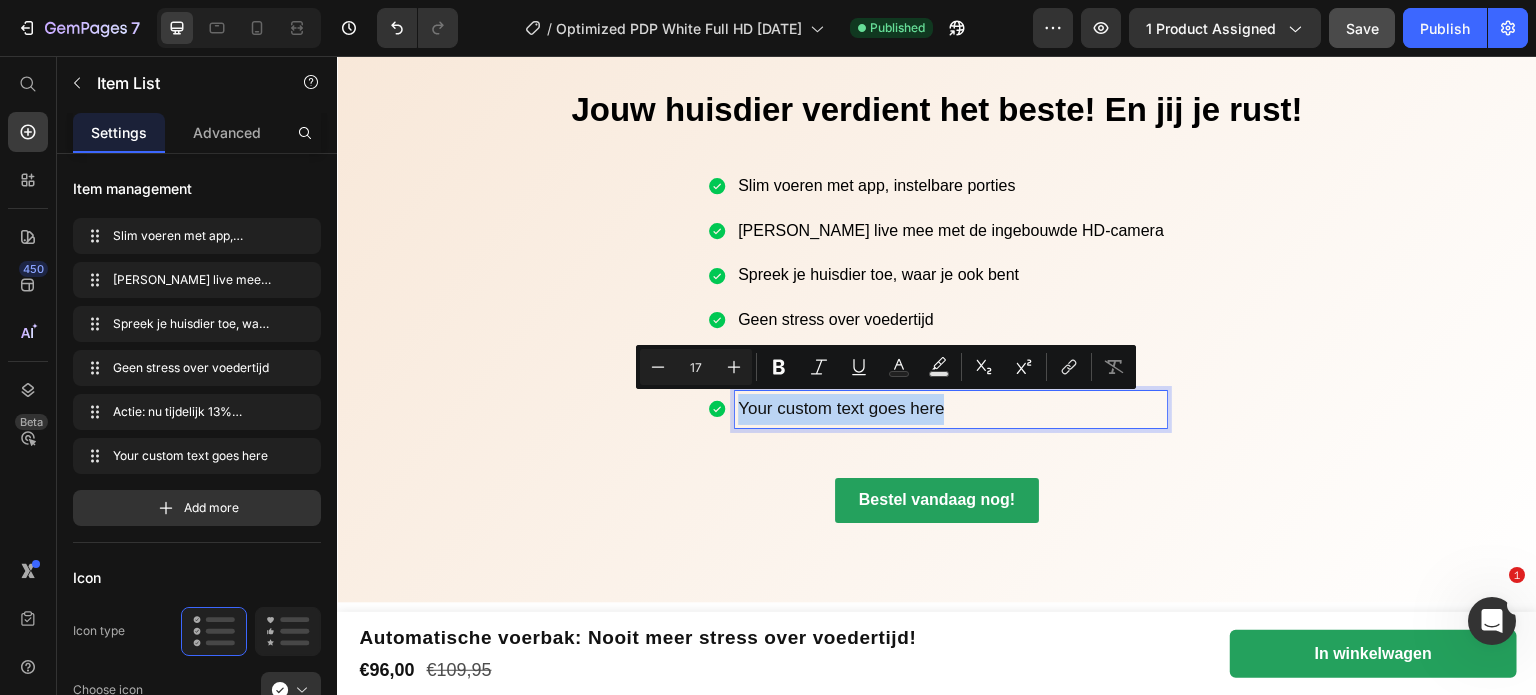 drag, startPoint x: 1007, startPoint y: 403, endPoint x: 766, endPoint y: 415, distance: 241.29857 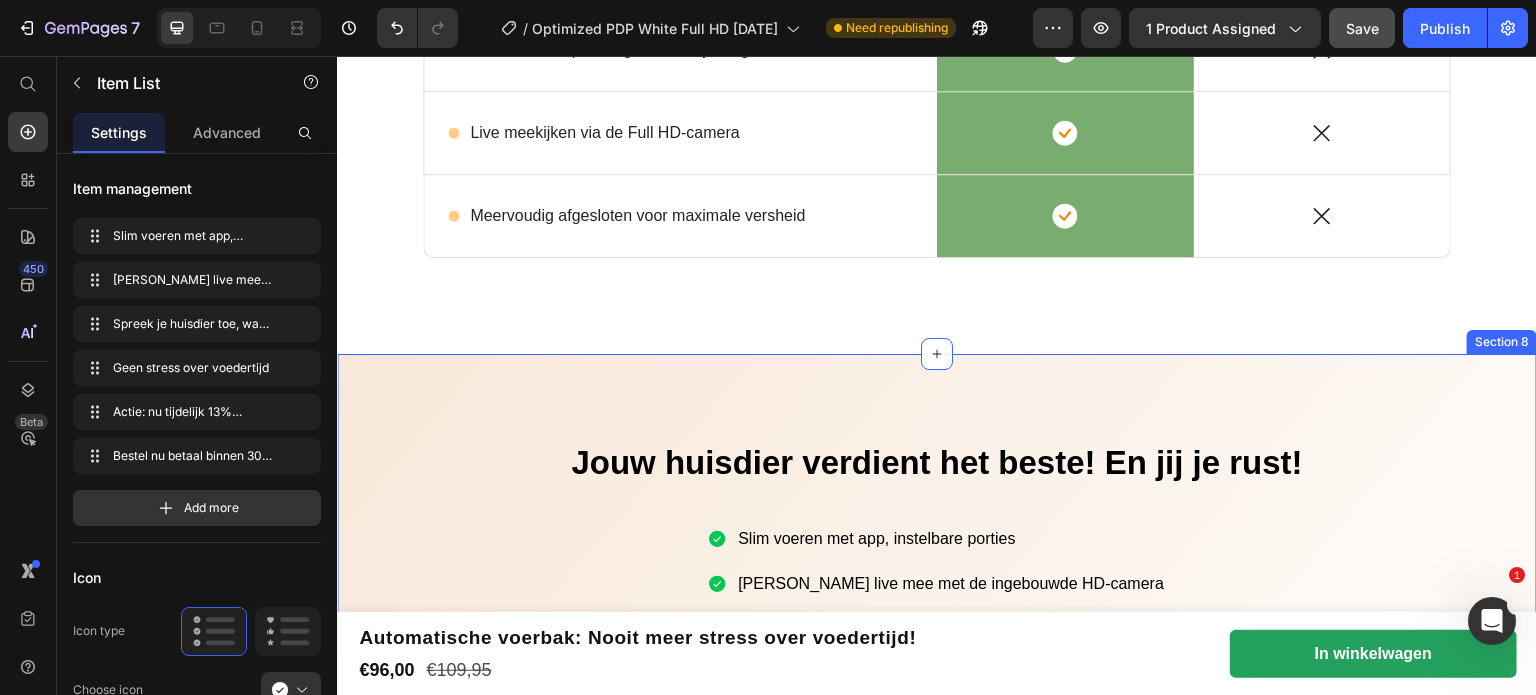 scroll, scrollTop: 6721, scrollLeft: 0, axis: vertical 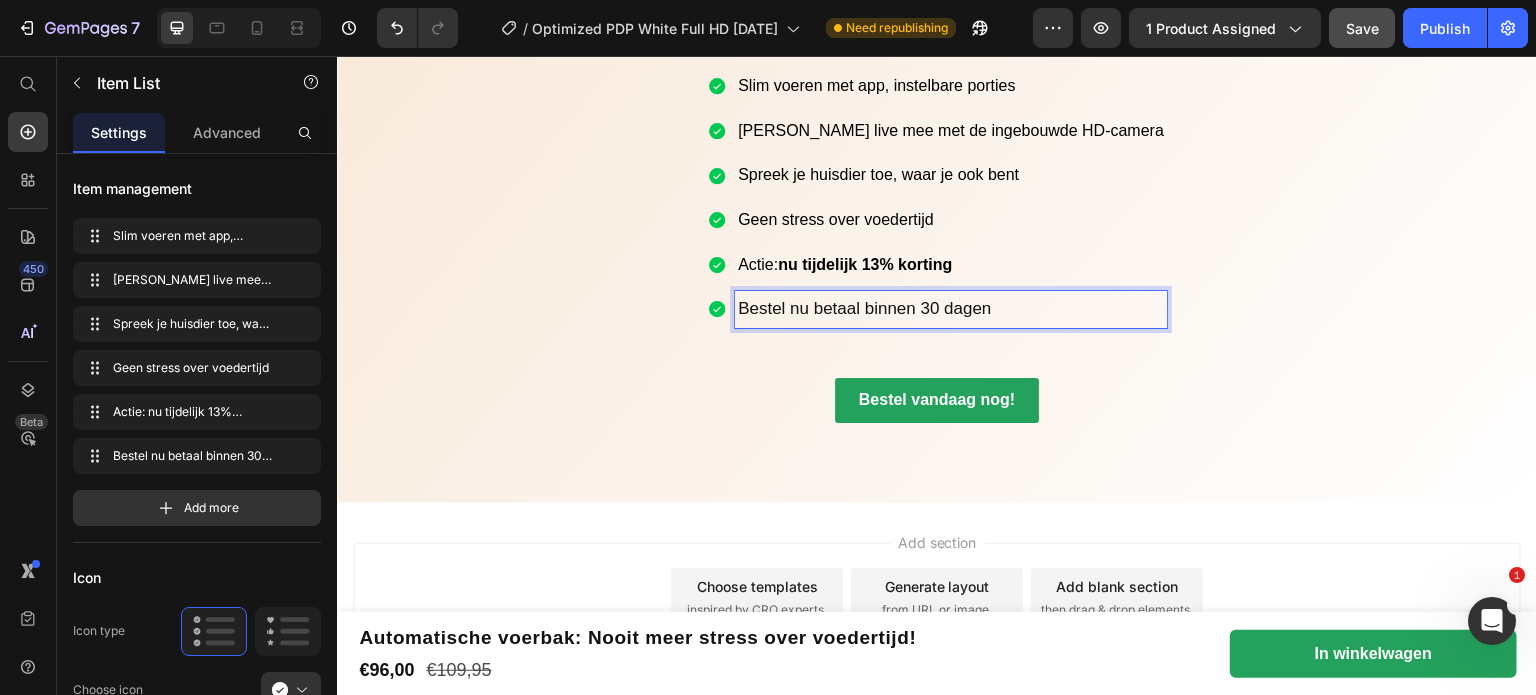 click on "Bestel nu betaal binnen 30 dagen" at bounding box center [951, 309] 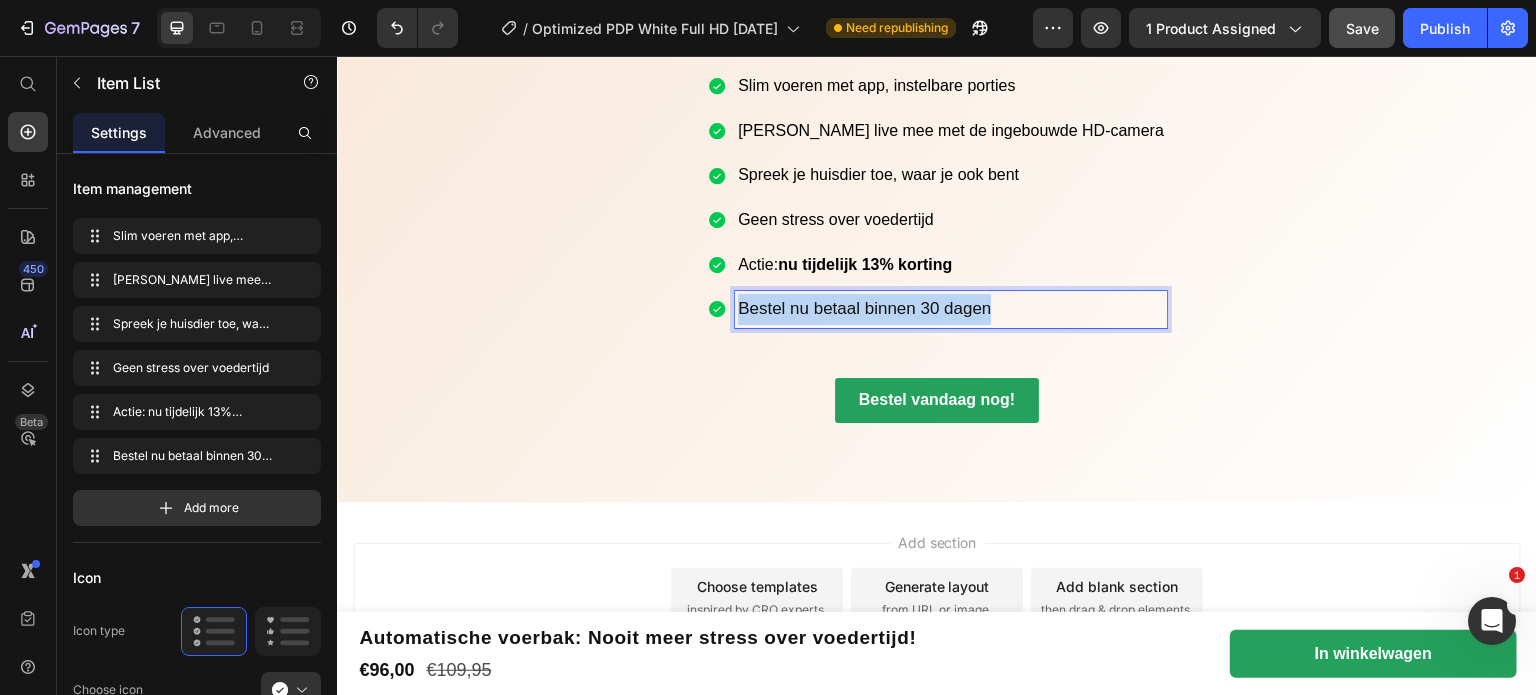 drag, startPoint x: 1052, startPoint y: 304, endPoint x: 785, endPoint y: 320, distance: 267.47897 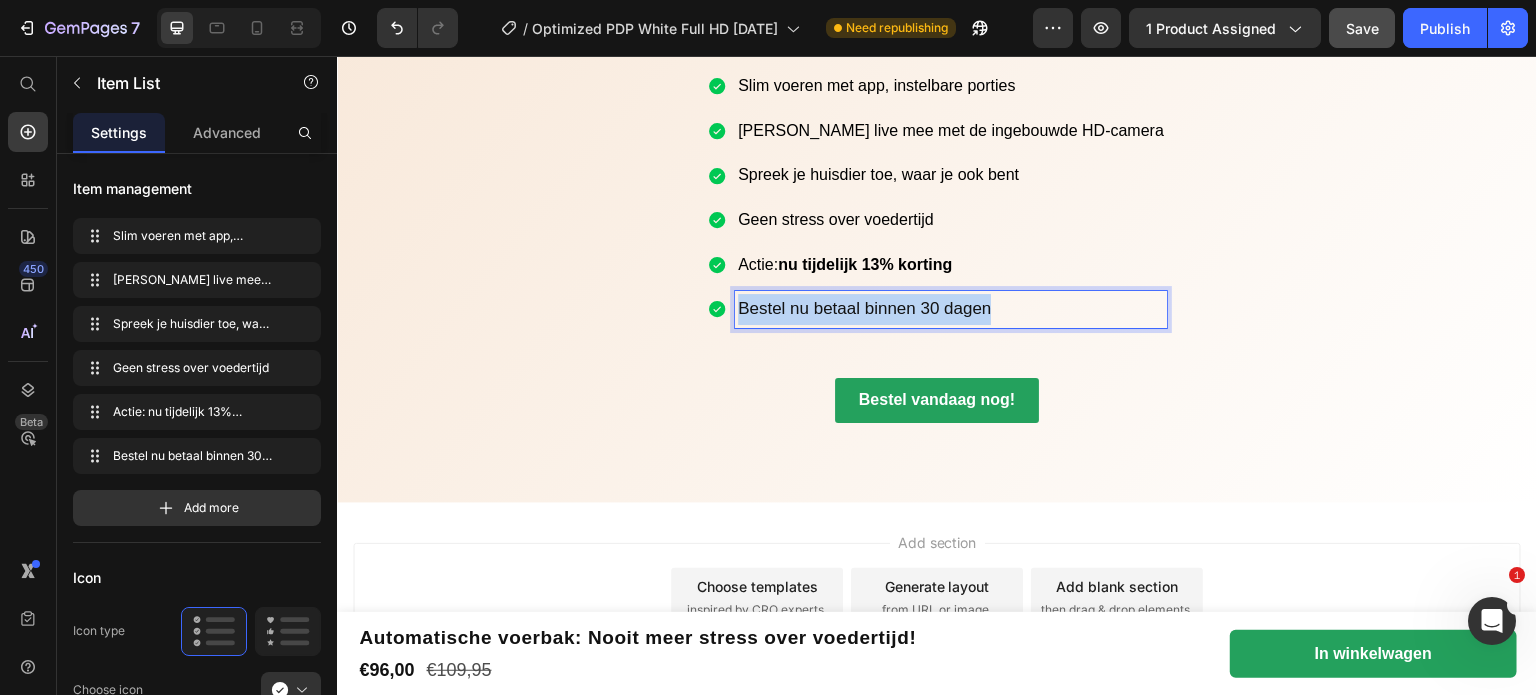 click on "Bestel nu betaal binnen 30 dagen" at bounding box center [951, 309] 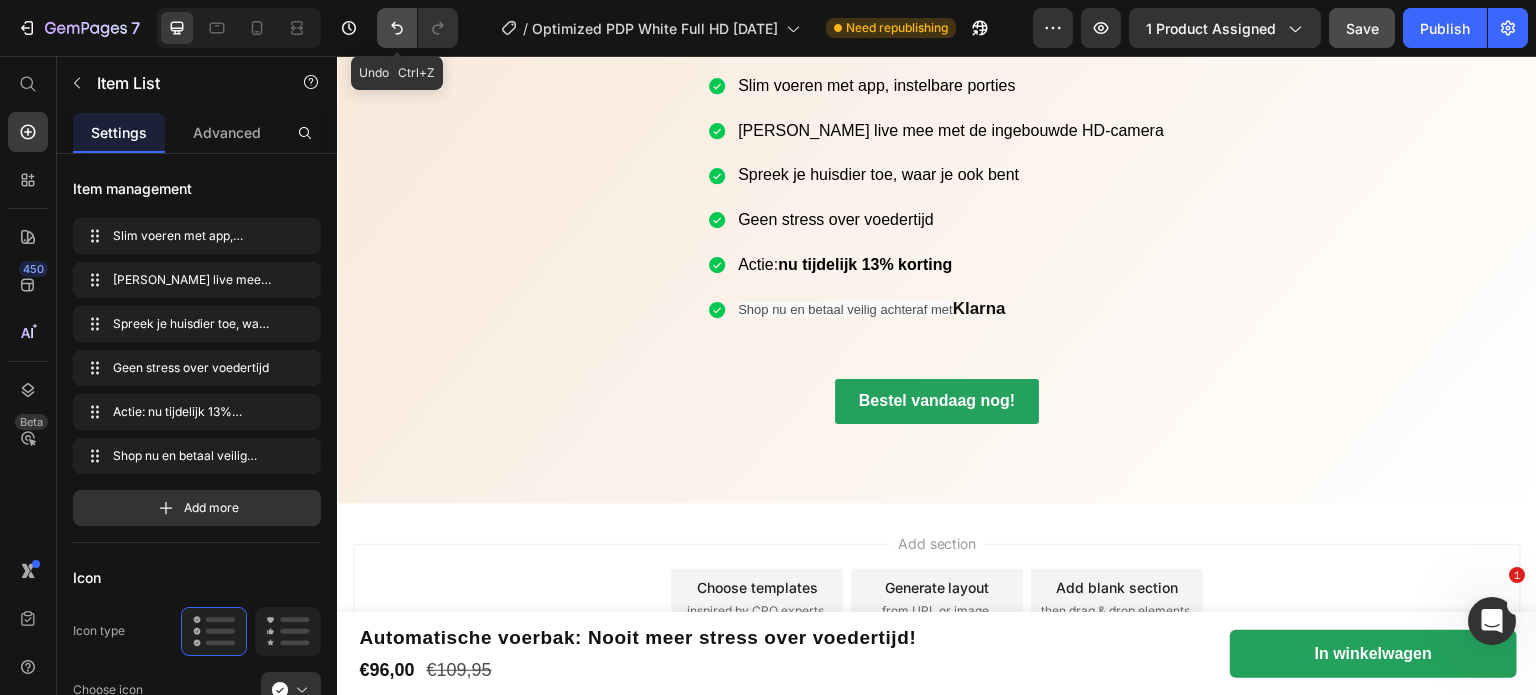 click 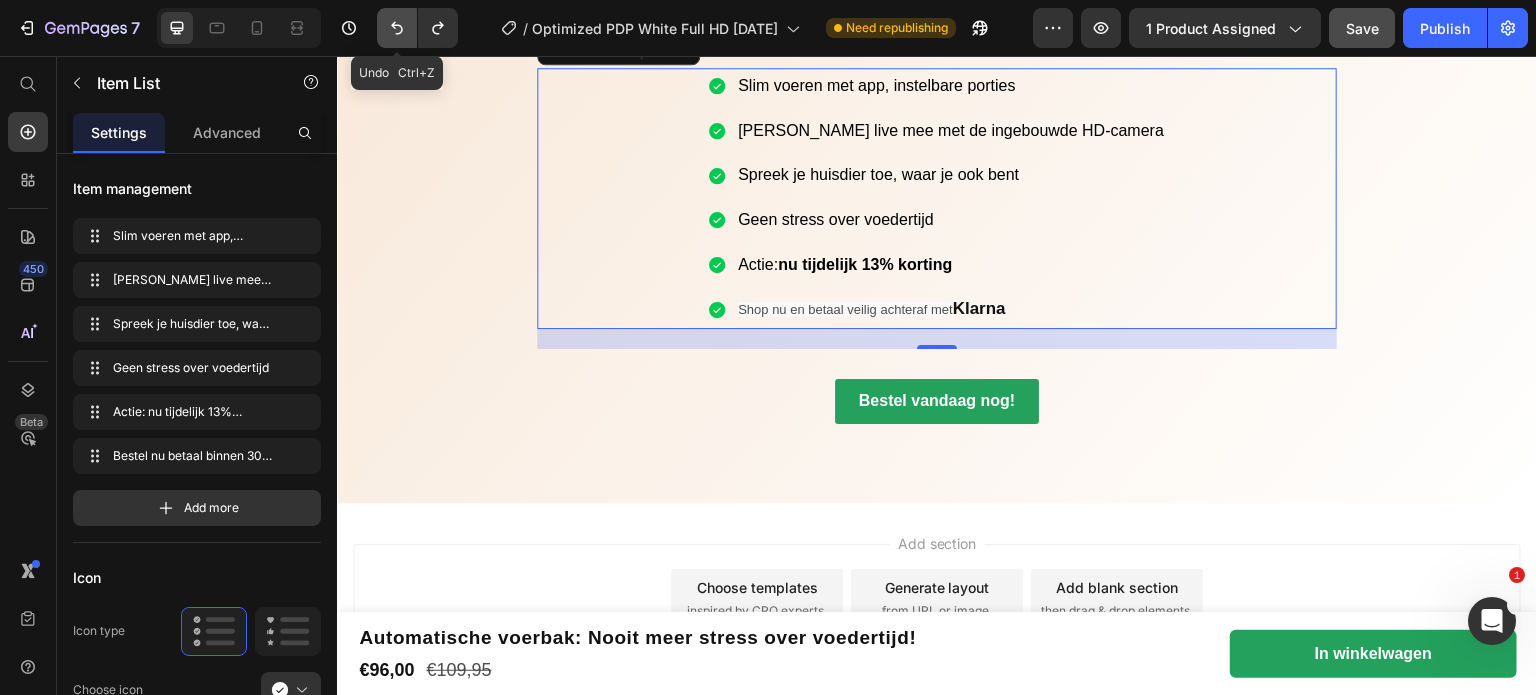 click 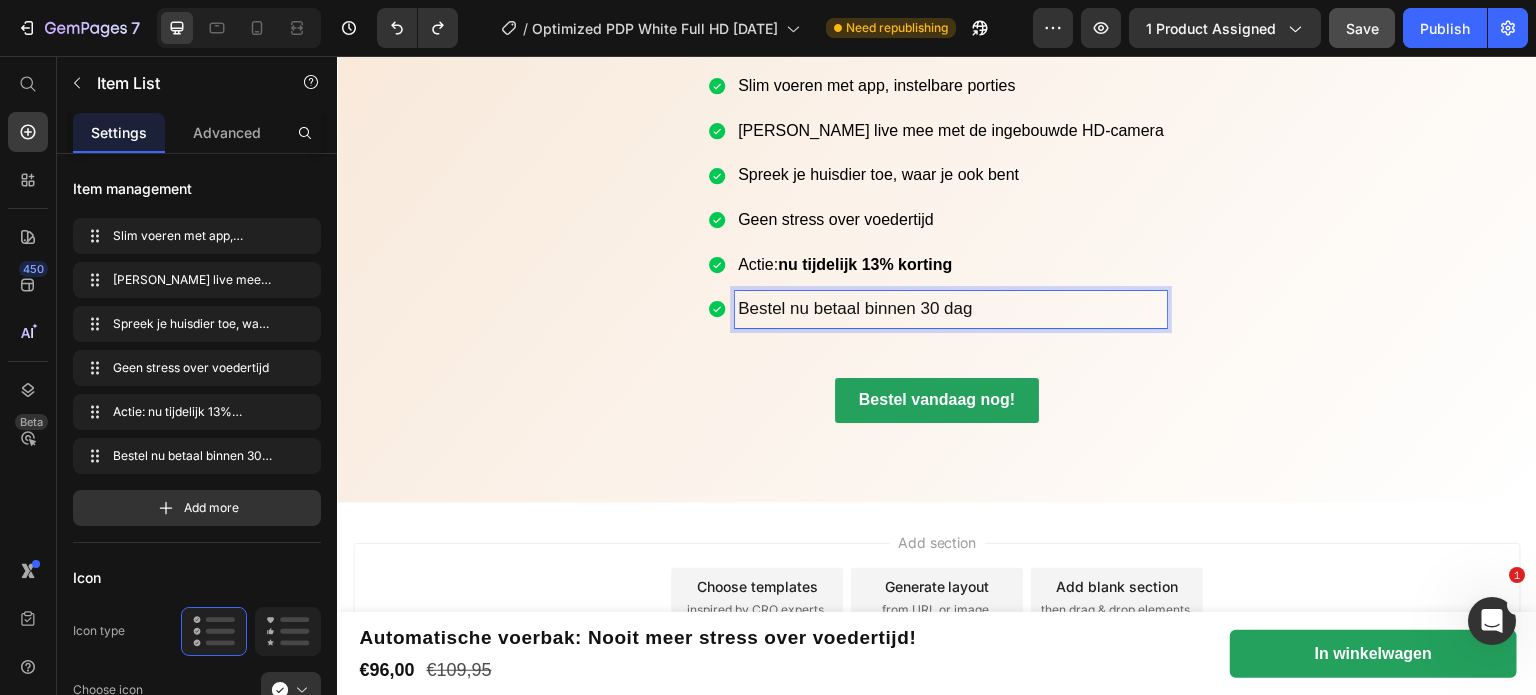 click on "Bestel nu betaal binnen 30 dag" at bounding box center (951, 309) 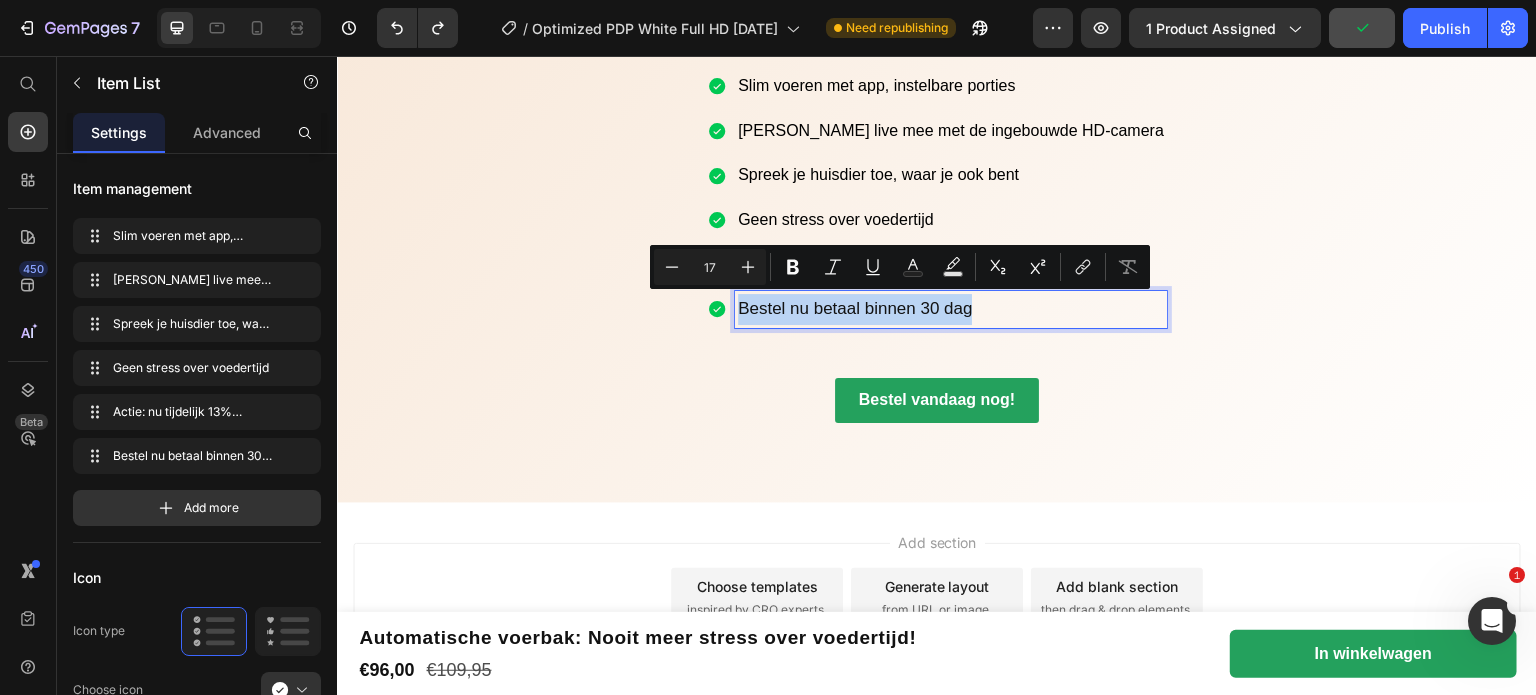 drag, startPoint x: 1019, startPoint y: 306, endPoint x: 784, endPoint y: 310, distance: 235.03404 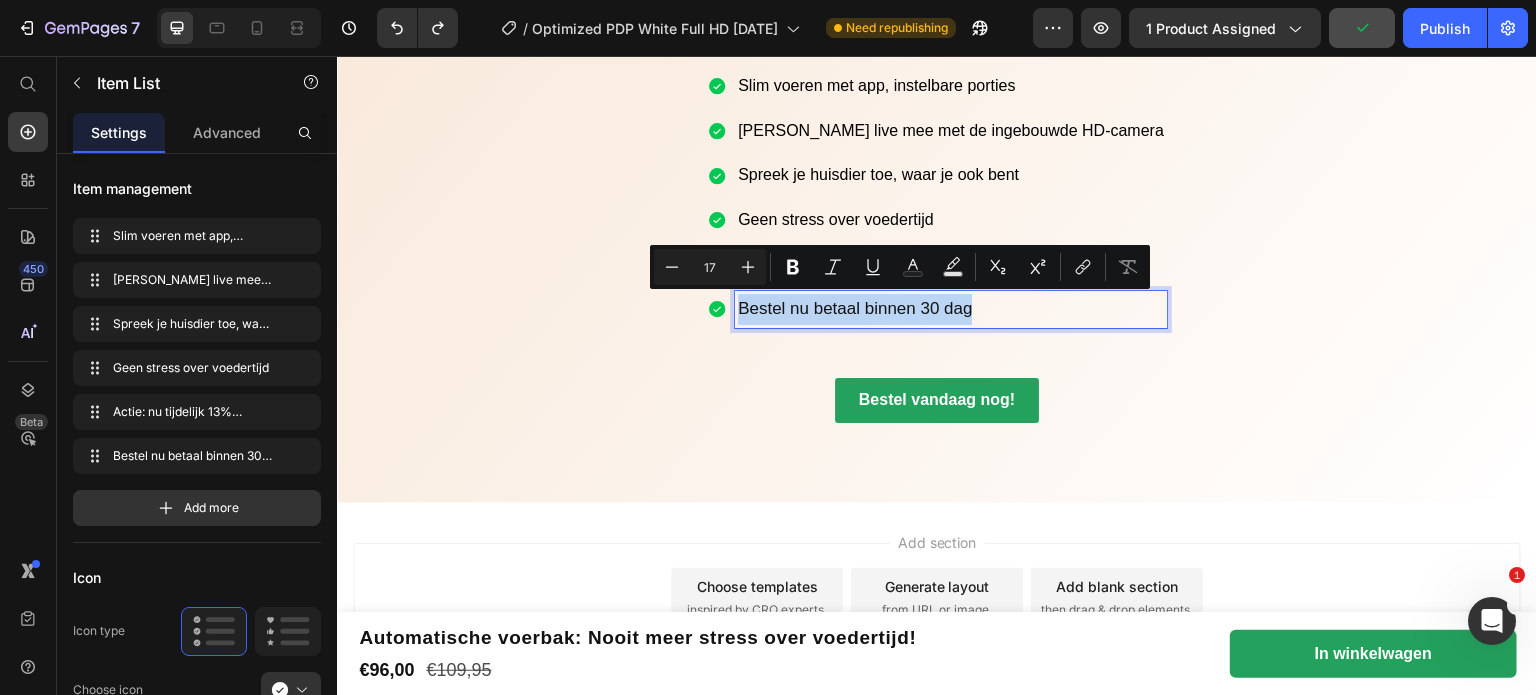 click on "Bestel nu betaal binnen 30 dag" at bounding box center [951, 309] 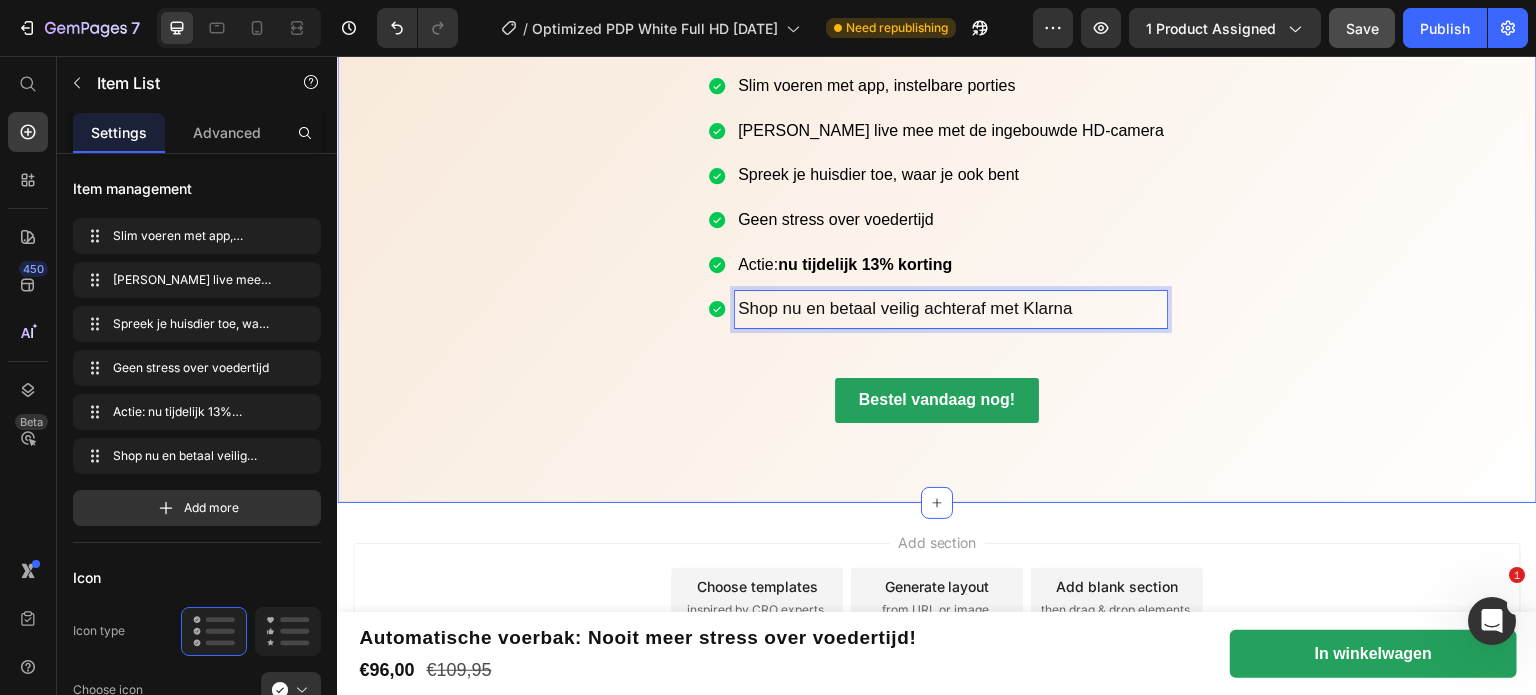 click on "Jouw huisdier verdient het beste! En jij je rust! Heading Slim voeren met app, instelbare porties Kijk live mee met de ingebouwde HD-camera Spreek je huisdier toe, waar je ook bent Geen stress over voedertijd Actie:  nu tijdelijk 13% korting  Shop nu en betaal veilig achteraf met Klarna Item List   20 Row Bestel vandaag nog! Button Row Section 8" at bounding box center [937, 201] 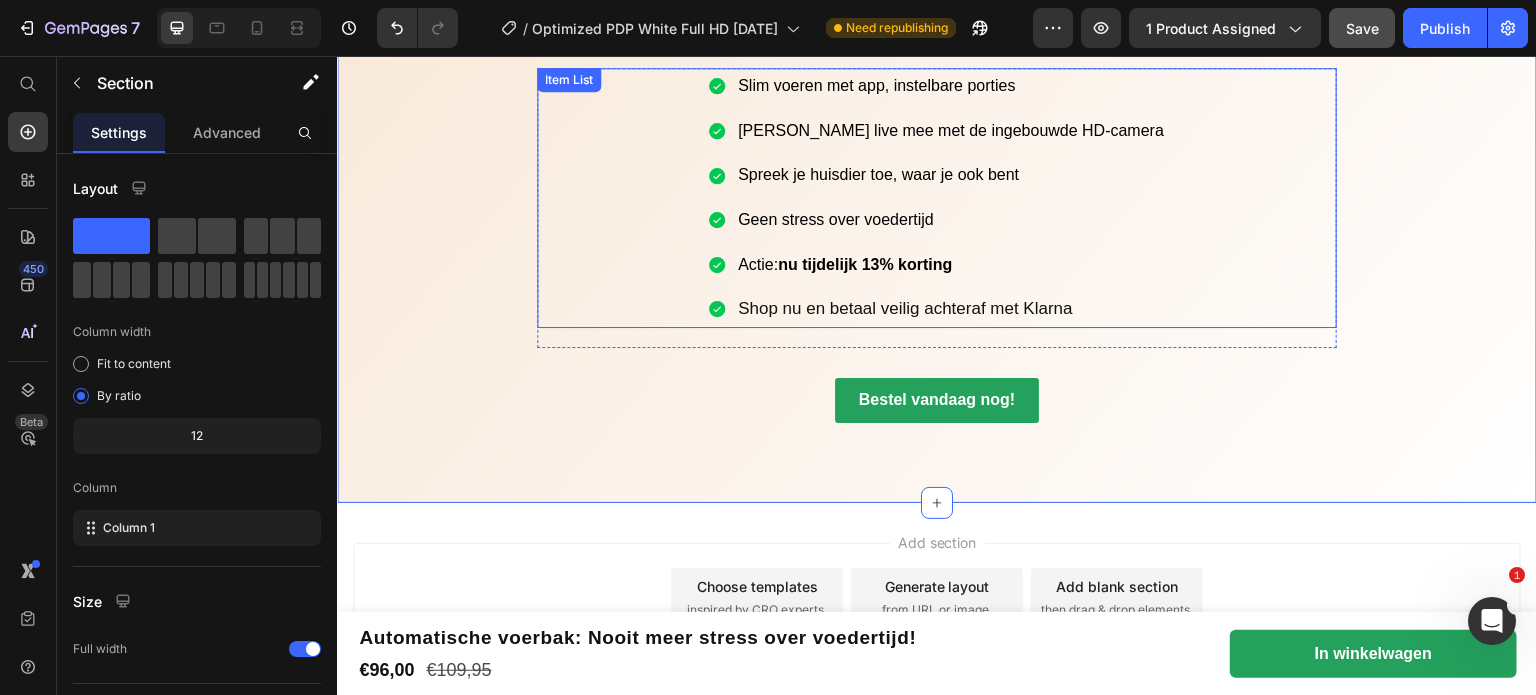 click on "Shop nu en betaal veilig achteraf met Klarna" at bounding box center [951, 309] 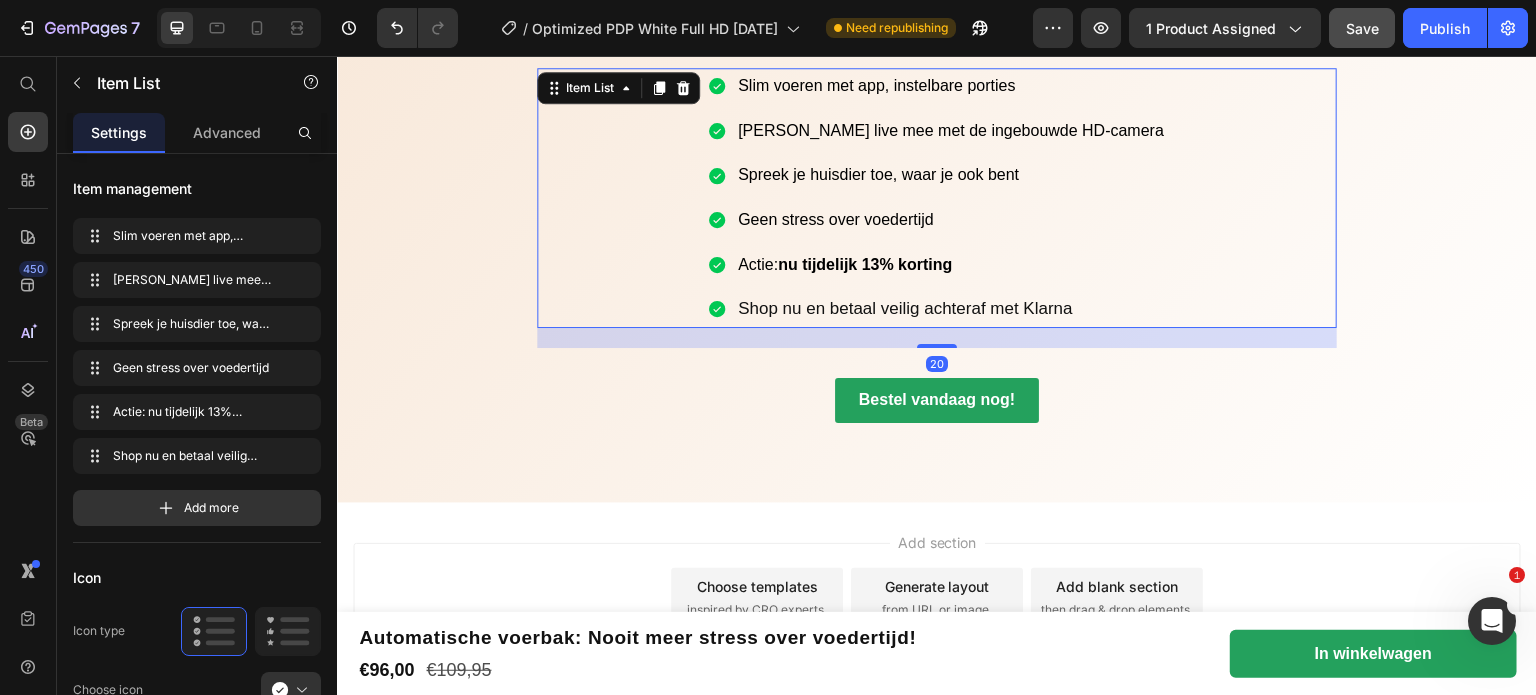click on "Shop nu en betaal veilig achteraf met Klarna" at bounding box center (951, 309) 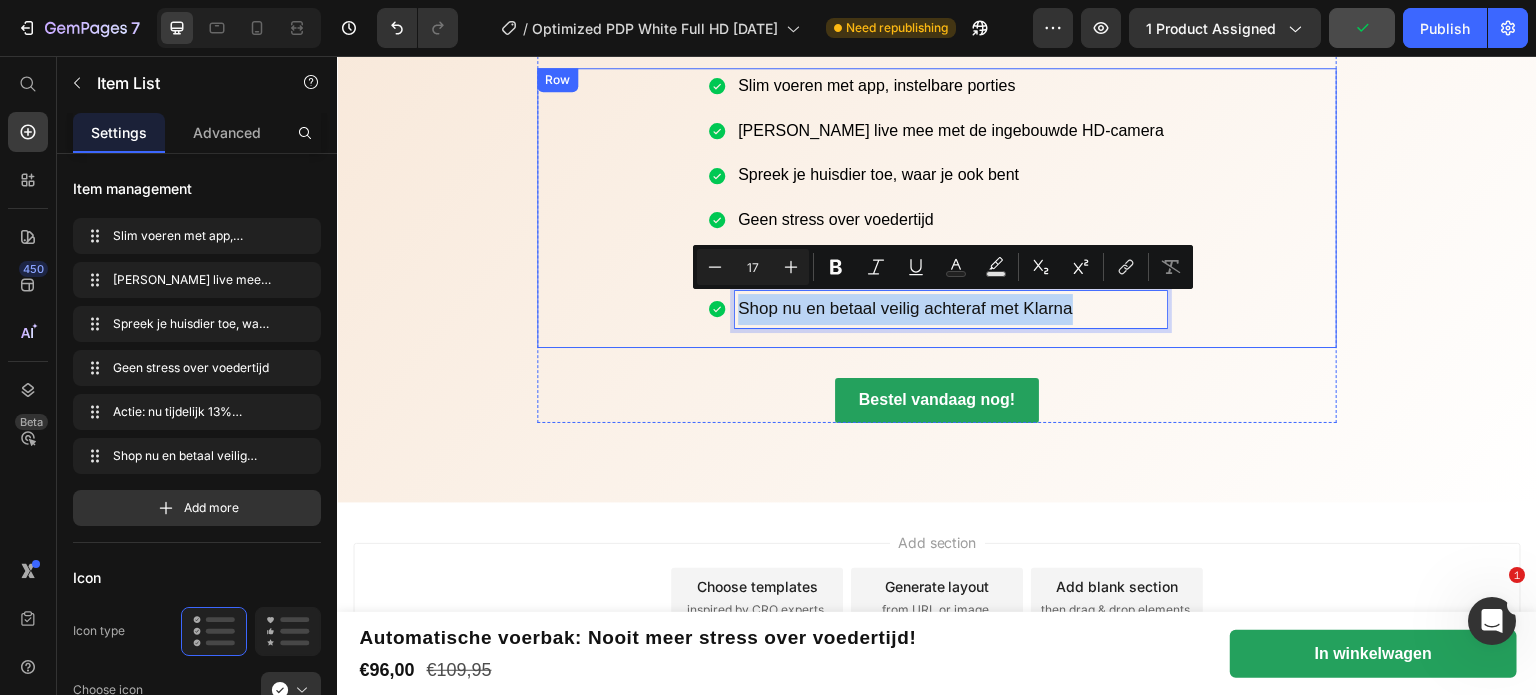 drag, startPoint x: 777, startPoint y: 307, endPoint x: 1123, endPoint y: 340, distance: 347.57013 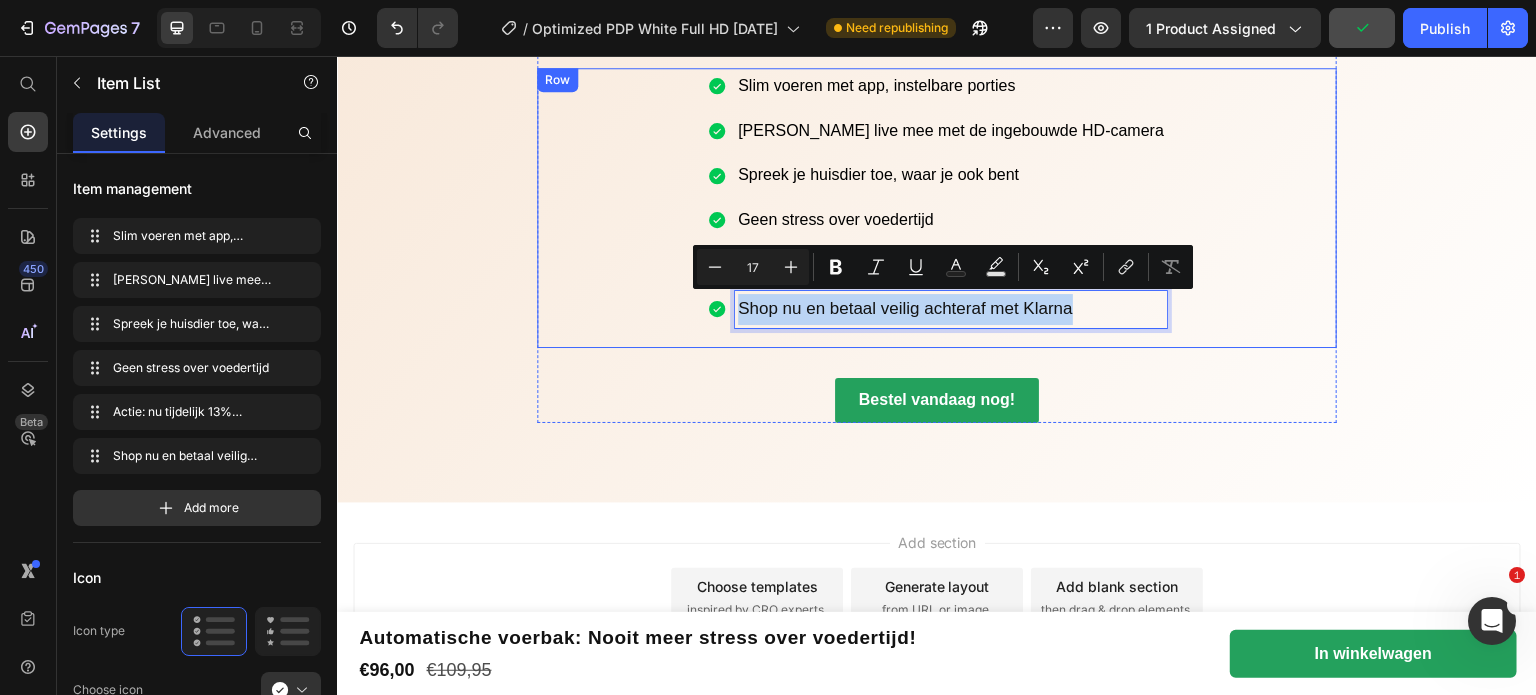 click on "Slim voeren met app, instelbare porties Kijk live mee met de ingebouwde HD-camera Spreek je huisdier toe, waar je ook bent Geen stress over voedertijd Actie:  nu tijdelijk 13% korting  Shop nu en betaal veilig achteraf met Klarna Item List   20" at bounding box center [937, 208] 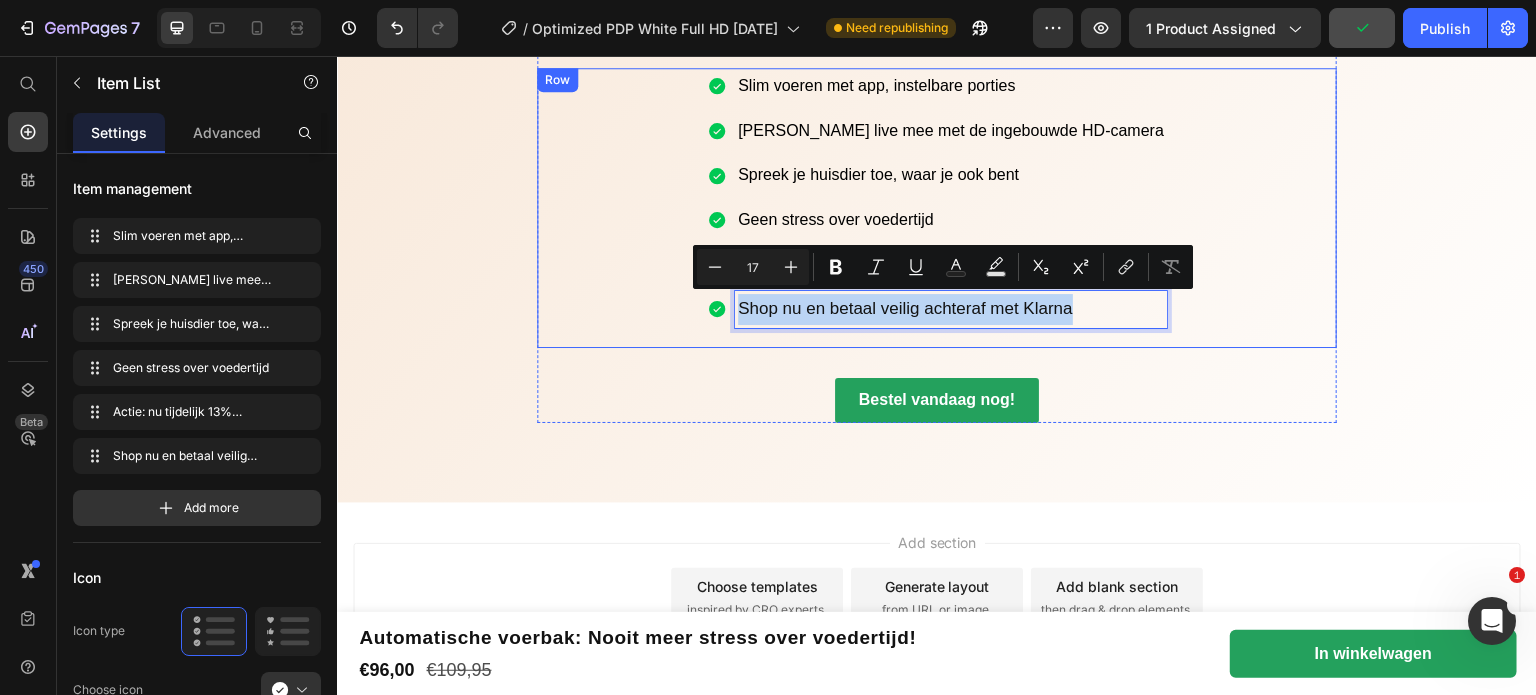 copy on "Shop nu en betaal veilig achteraf met Klarna" 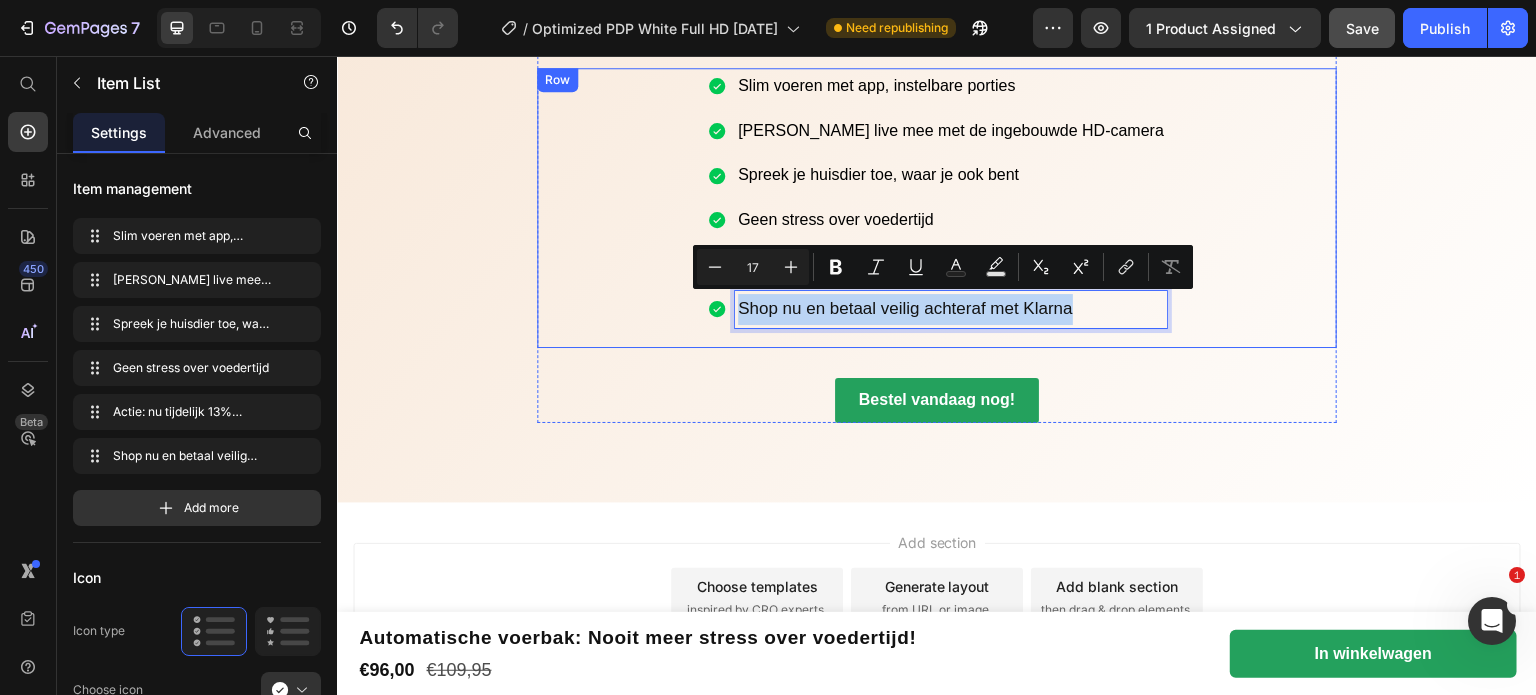 click on "Slim voeren met app, instelbare porties Kijk live mee met de ingebouwde HD-camera Spreek je huisdier toe, waar je ook bent Geen stress over voedertijd Actie:  nu tijdelijk 13% korting  Shop nu en betaal veilig achteraf met Klarna Item List   20" at bounding box center [937, 208] 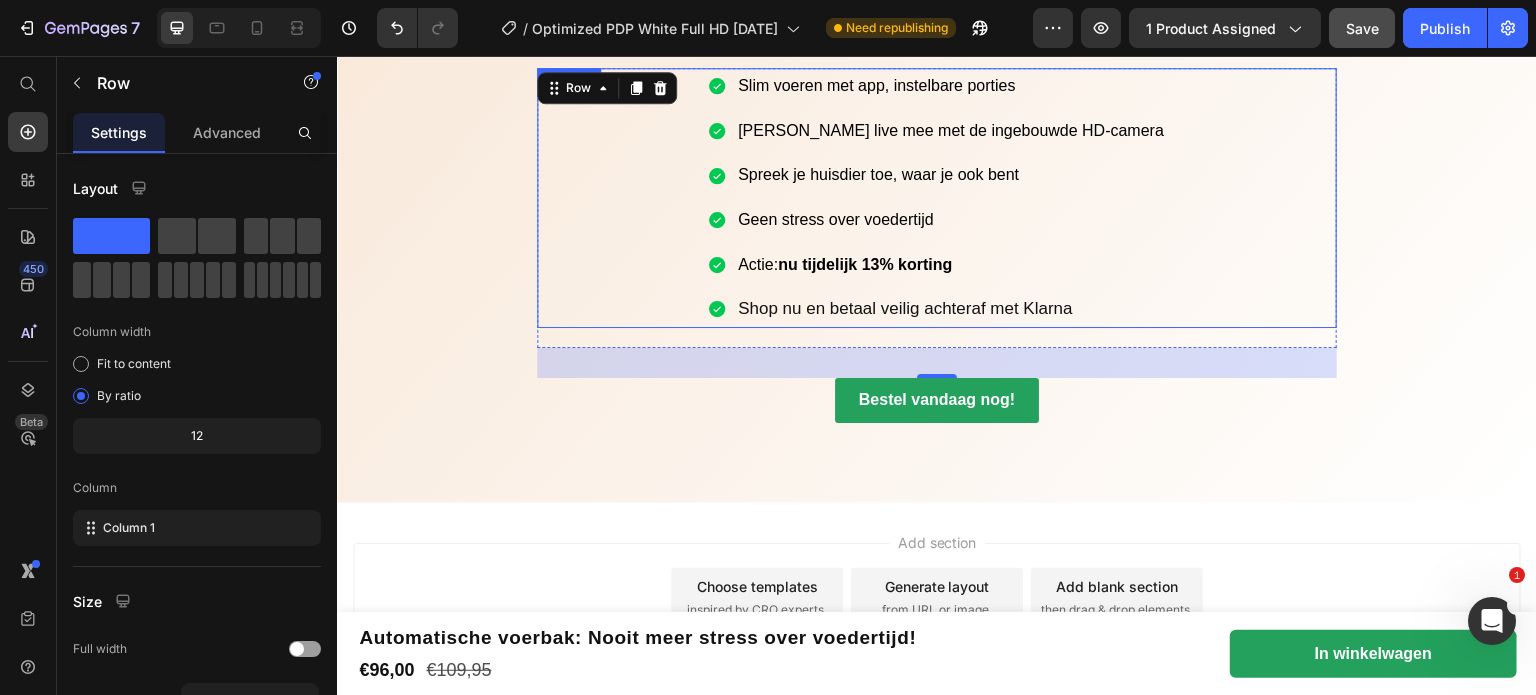 scroll, scrollTop: 7121, scrollLeft: 0, axis: vertical 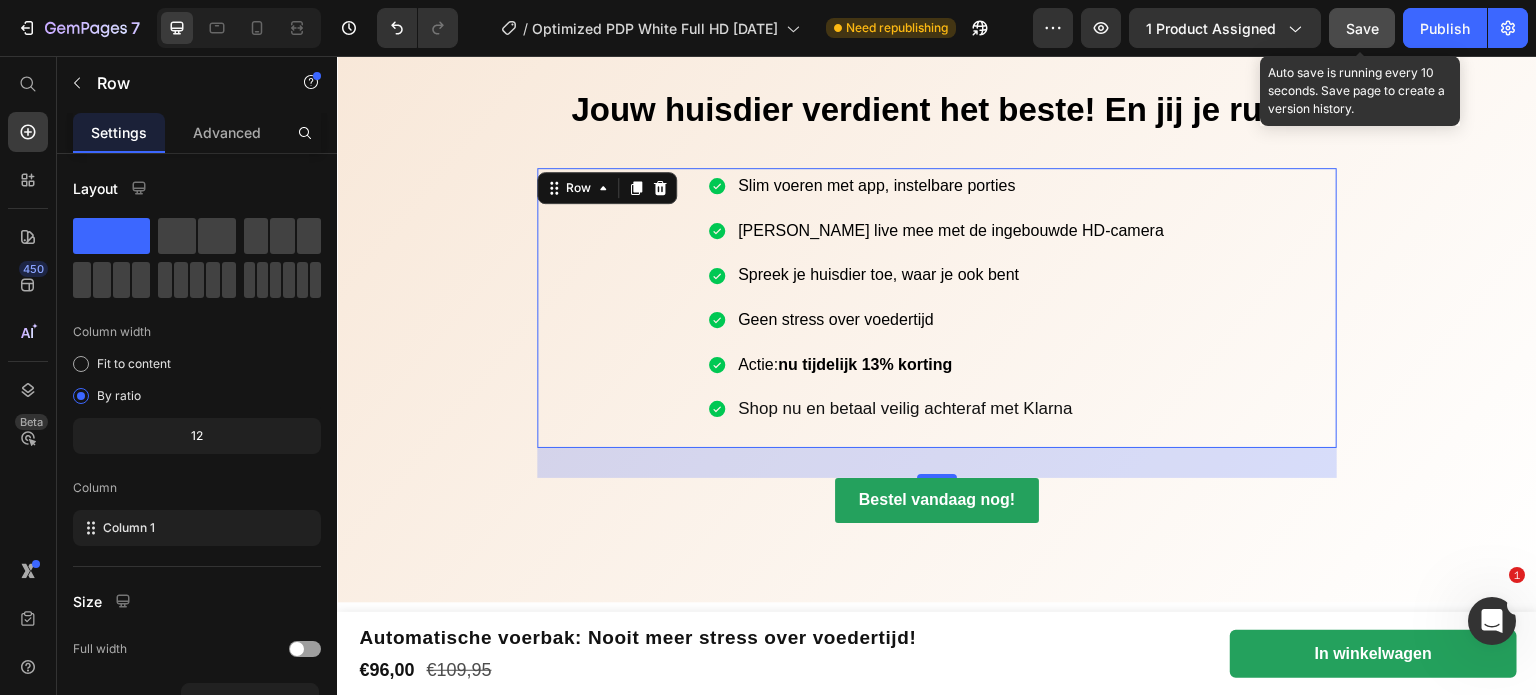 click on "Save" at bounding box center [1362, 28] 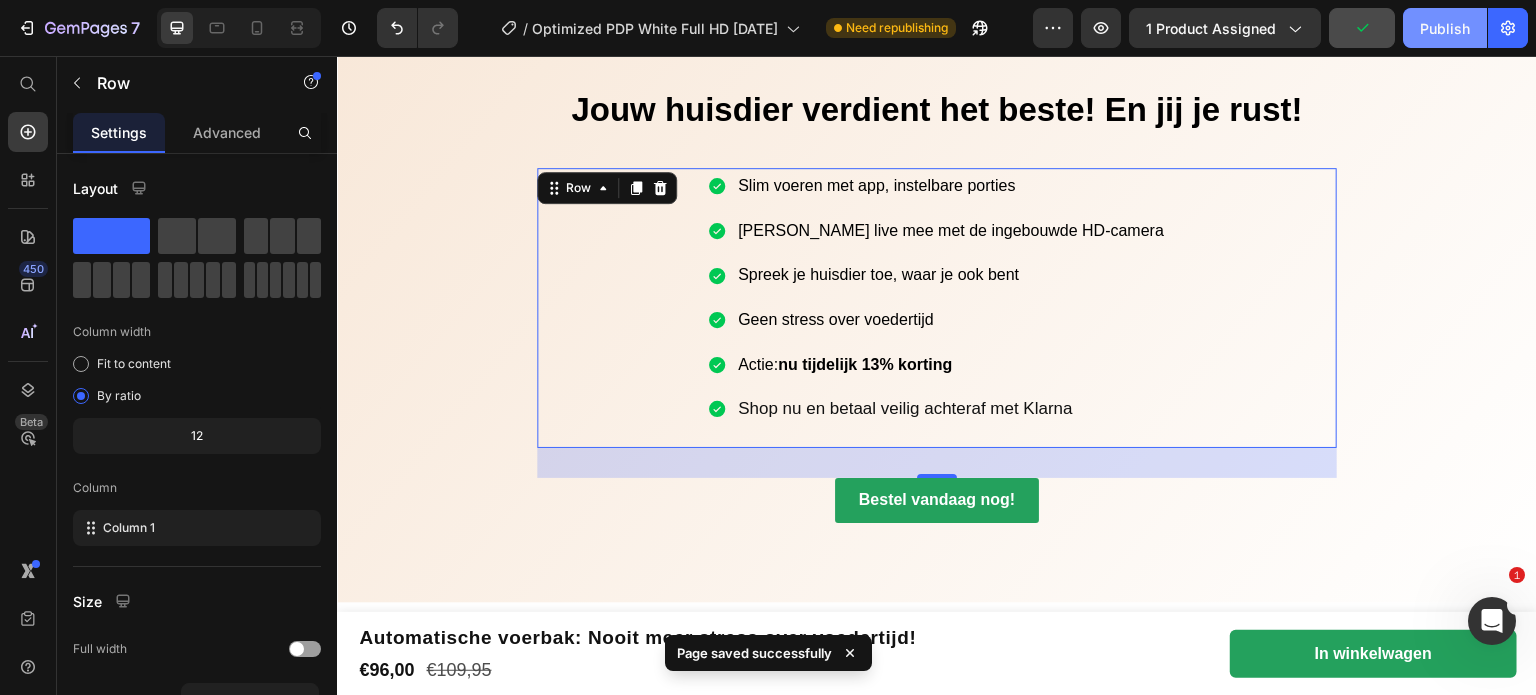 click on "Publish" at bounding box center [1445, 28] 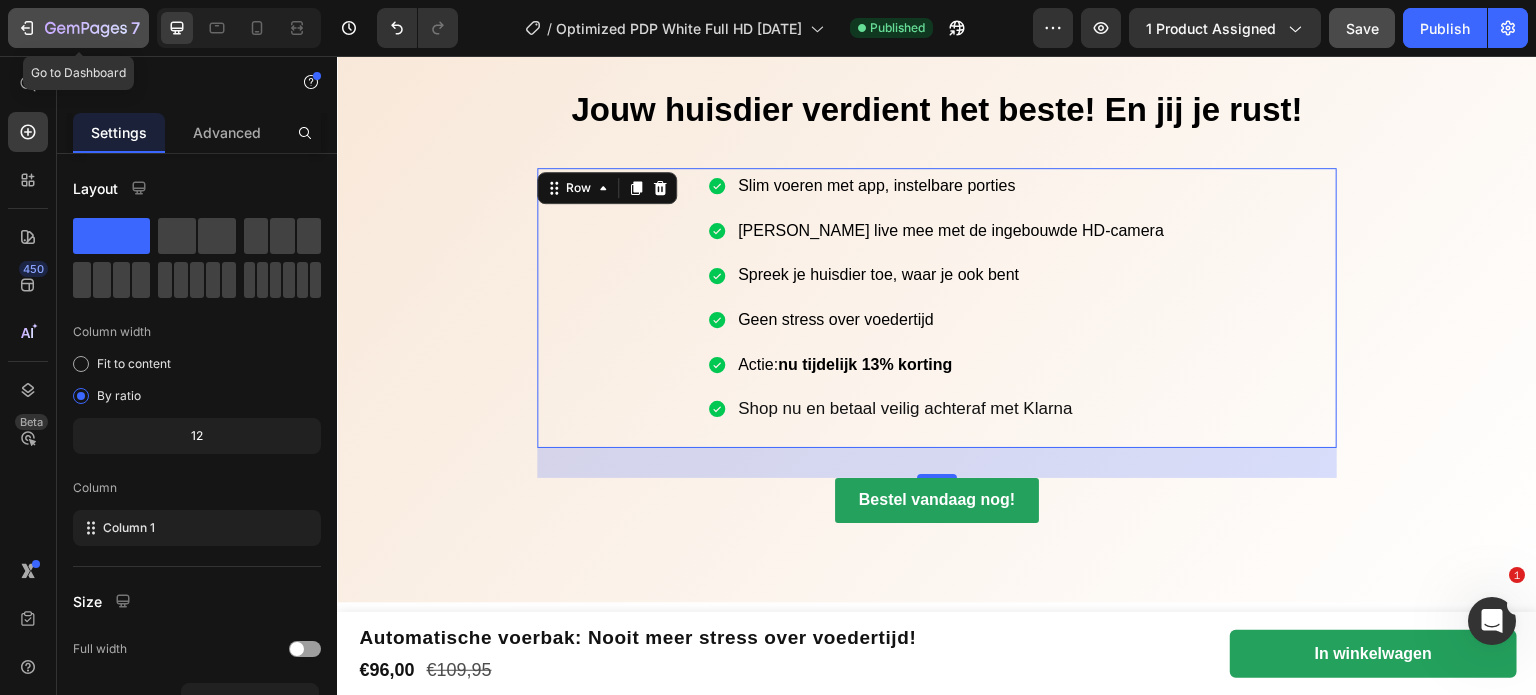 click 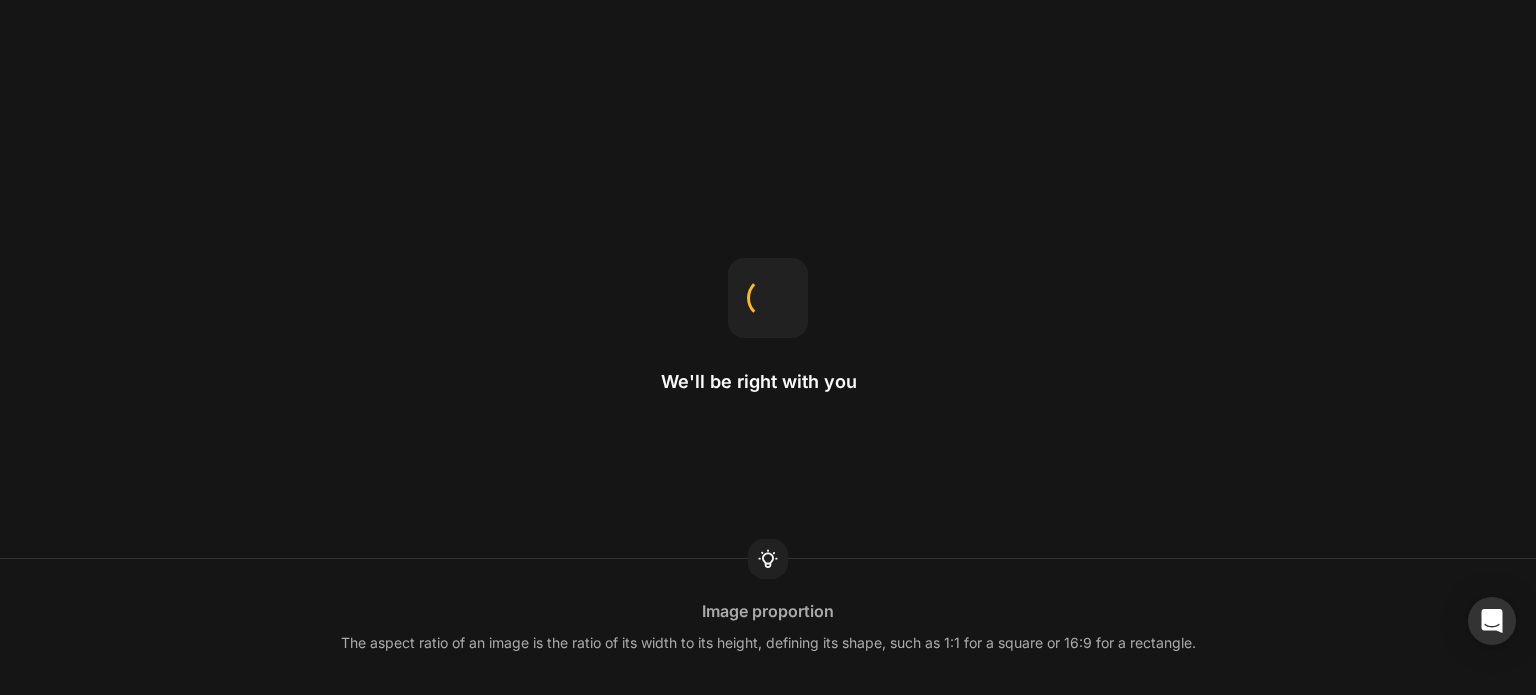 scroll, scrollTop: 0, scrollLeft: 0, axis: both 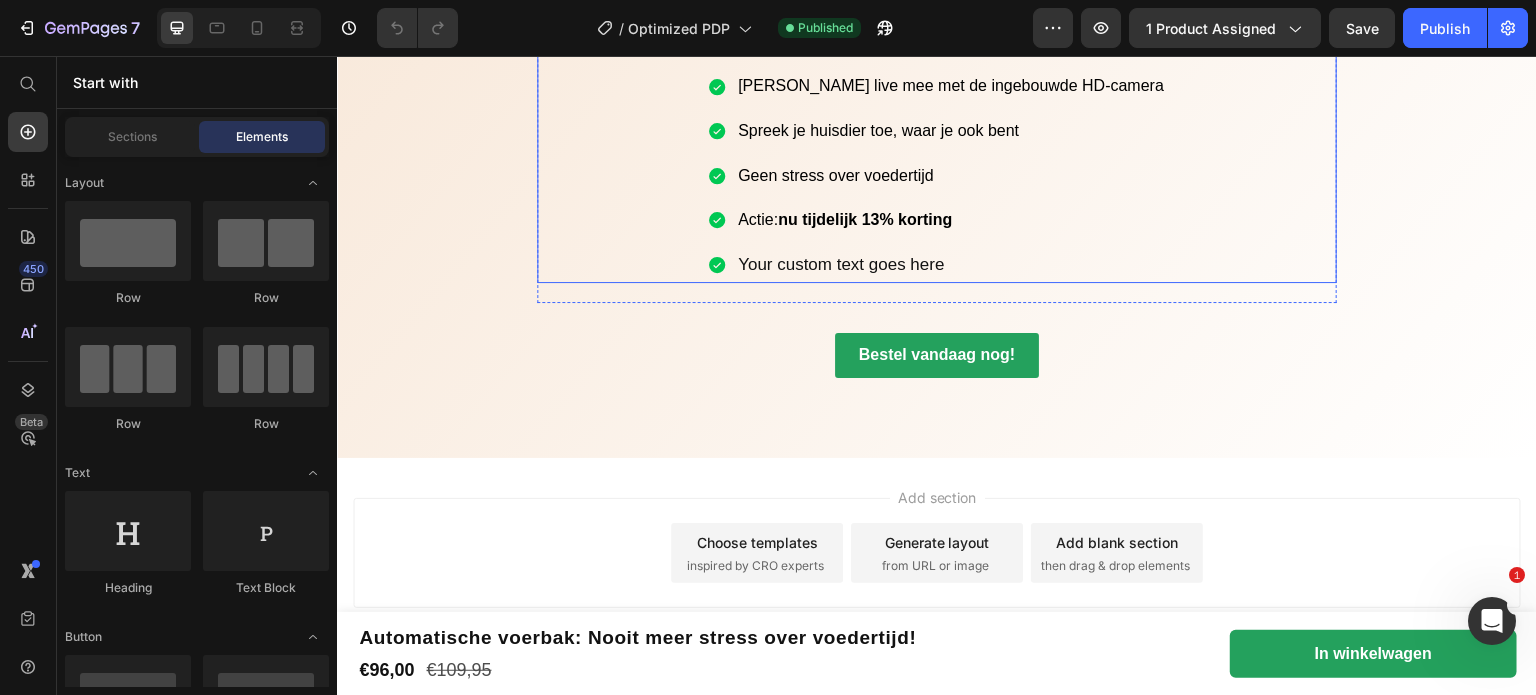 click on "Your custom text goes here" at bounding box center [951, 265] 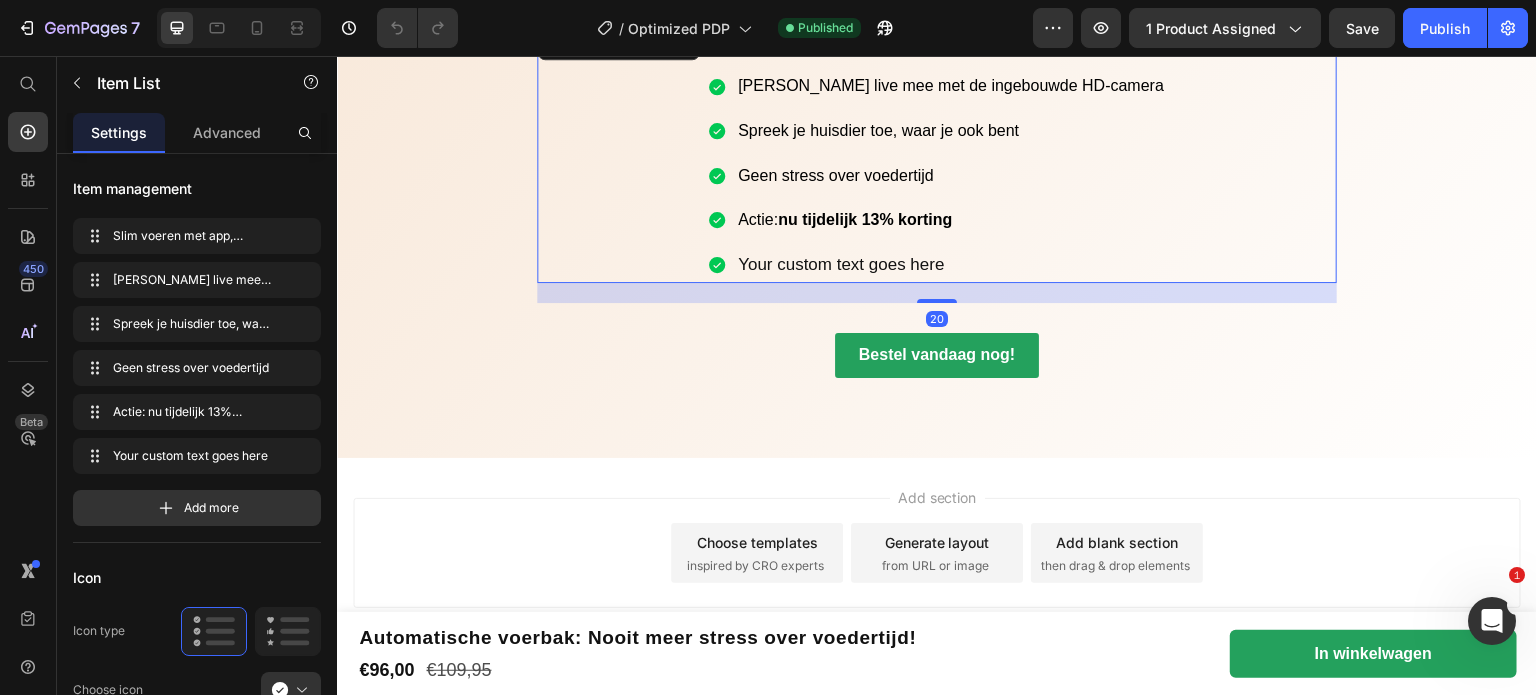 click on "Your custom text goes here" at bounding box center (951, 265) 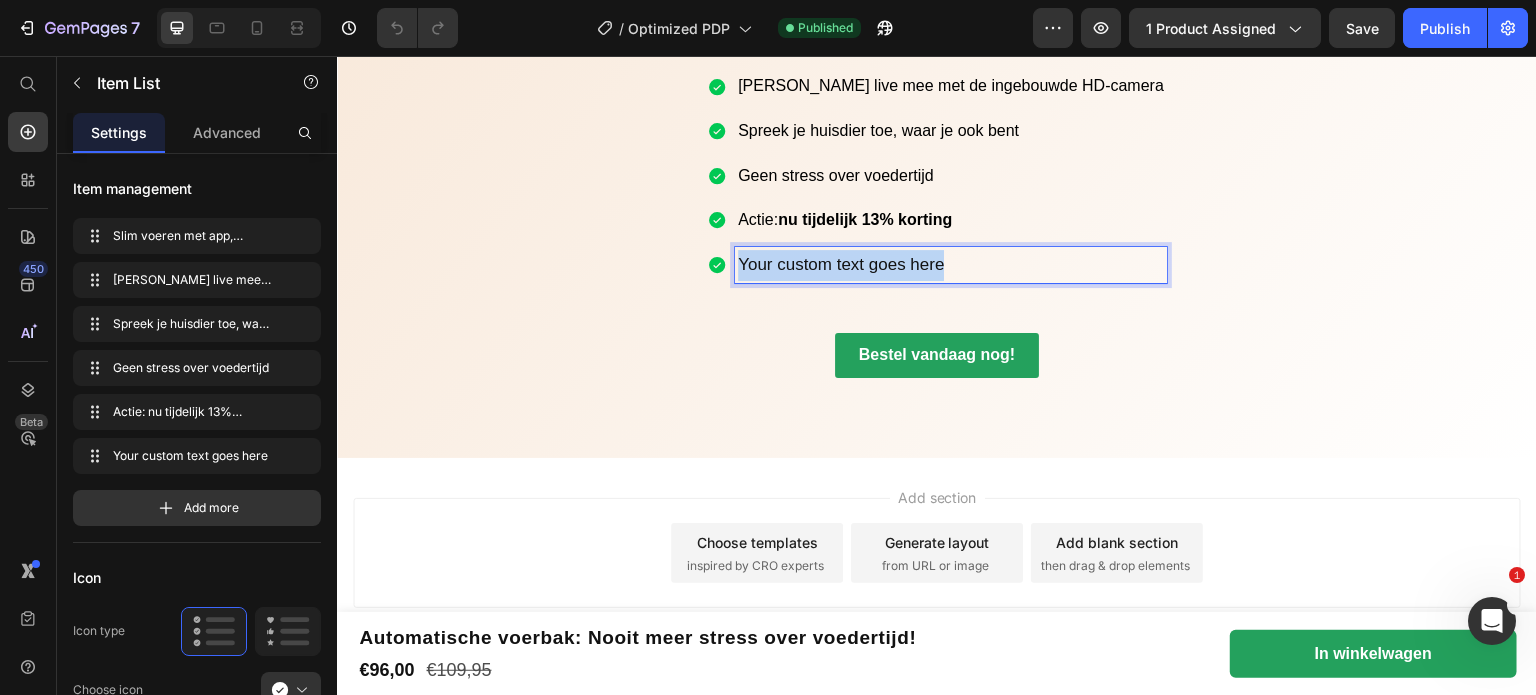 drag, startPoint x: 1002, startPoint y: 259, endPoint x: 750, endPoint y: 260, distance: 252.00198 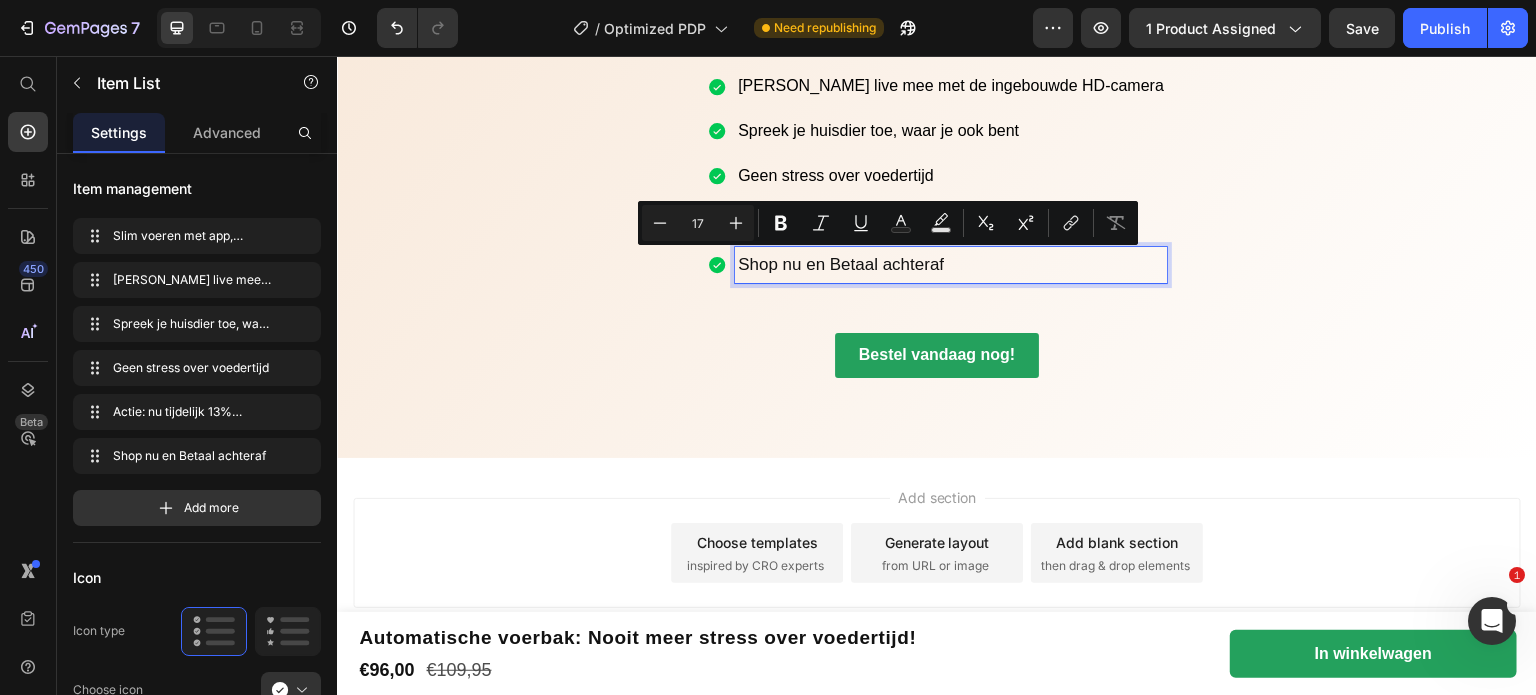 drag, startPoint x: 1036, startPoint y: 267, endPoint x: 718, endPoint y: 258, distance: 318.12732 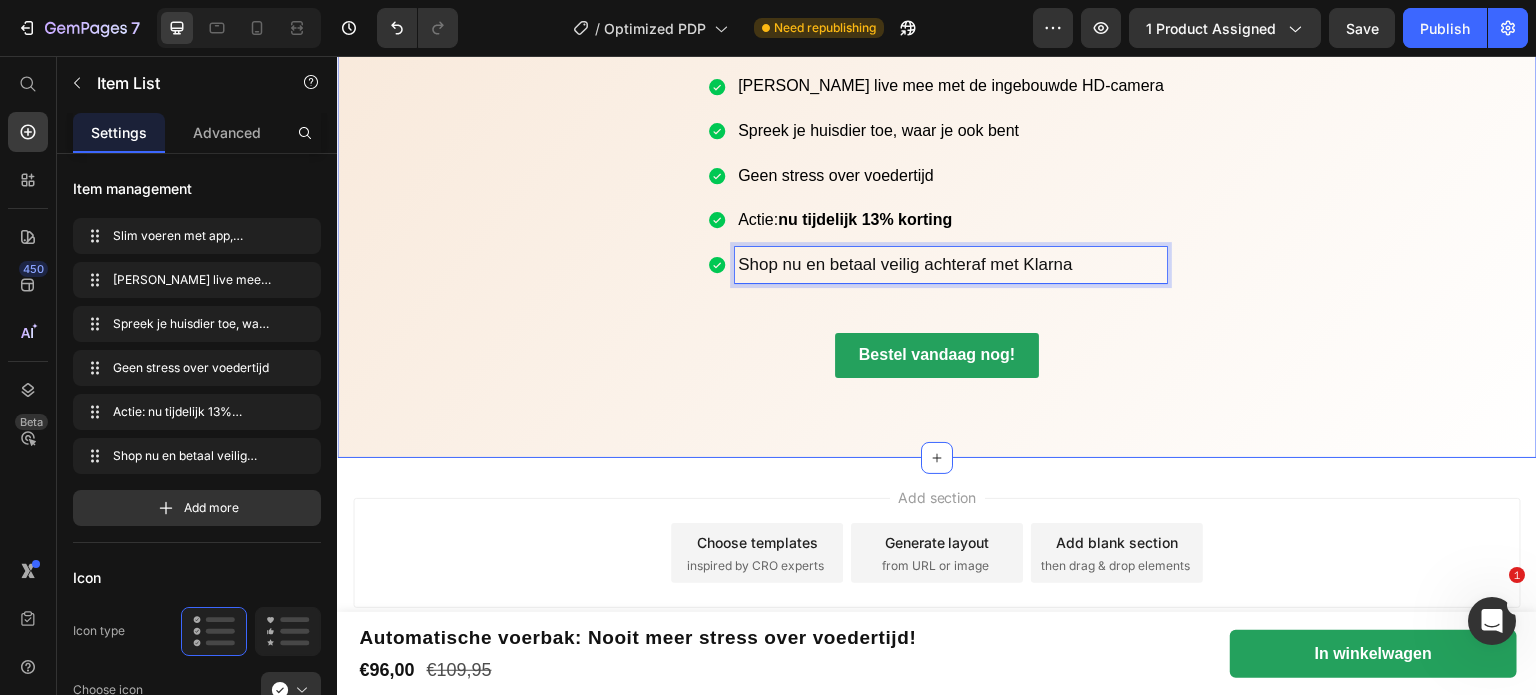 click on "Jouw huisdier verdient het beste! En jij je rust! Heading Slim voeren met app, instelbare porties Kijk live mee met de ingebouwde HD-camera Spreek je huisdier toe, waar je ook bent Geen stress over voedertijd Actie:  nu tijdelijk 13% korting  Shop nu en betaal veilig achteraf met Klarna Item List   20 Row Bestel vandaag nog! Button Row Section 8" at bounding box center [937, 157] 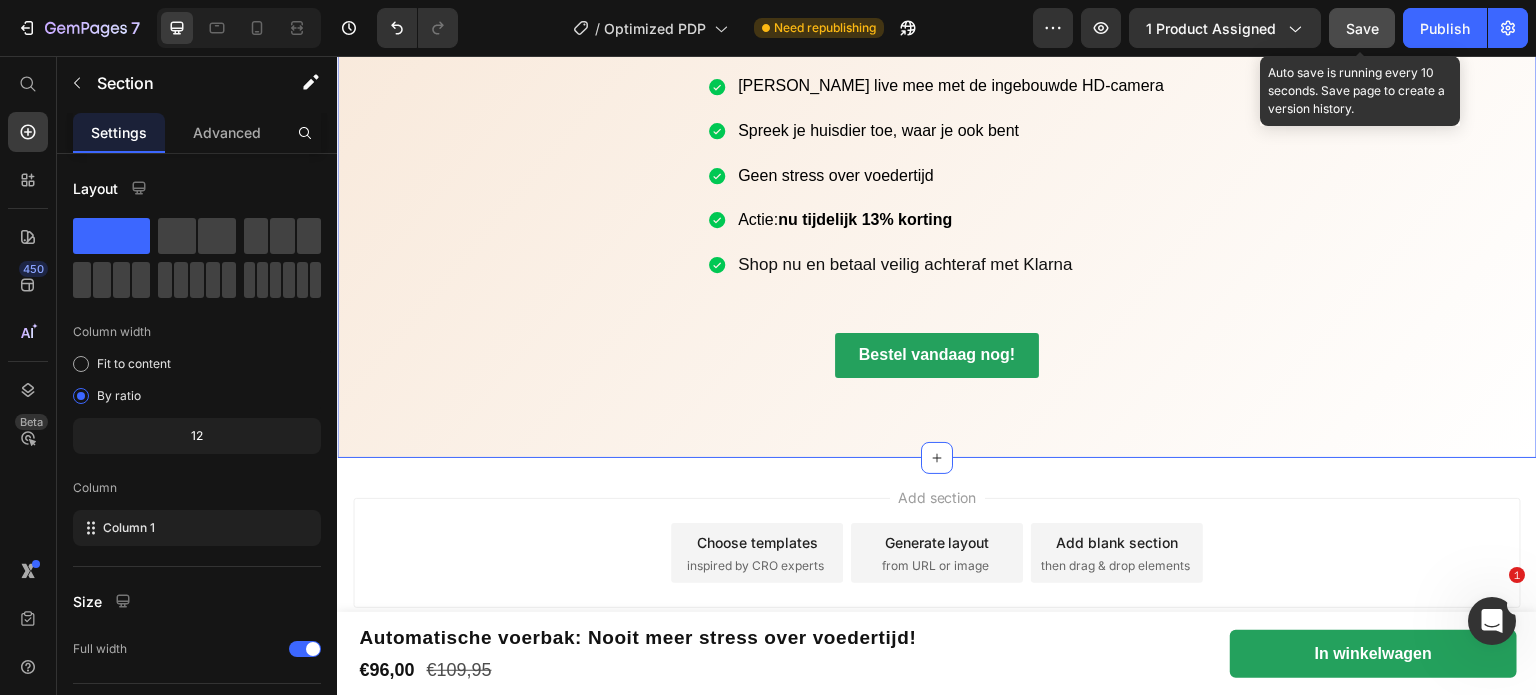 click on "Save" at bounding box center (1362, 28) 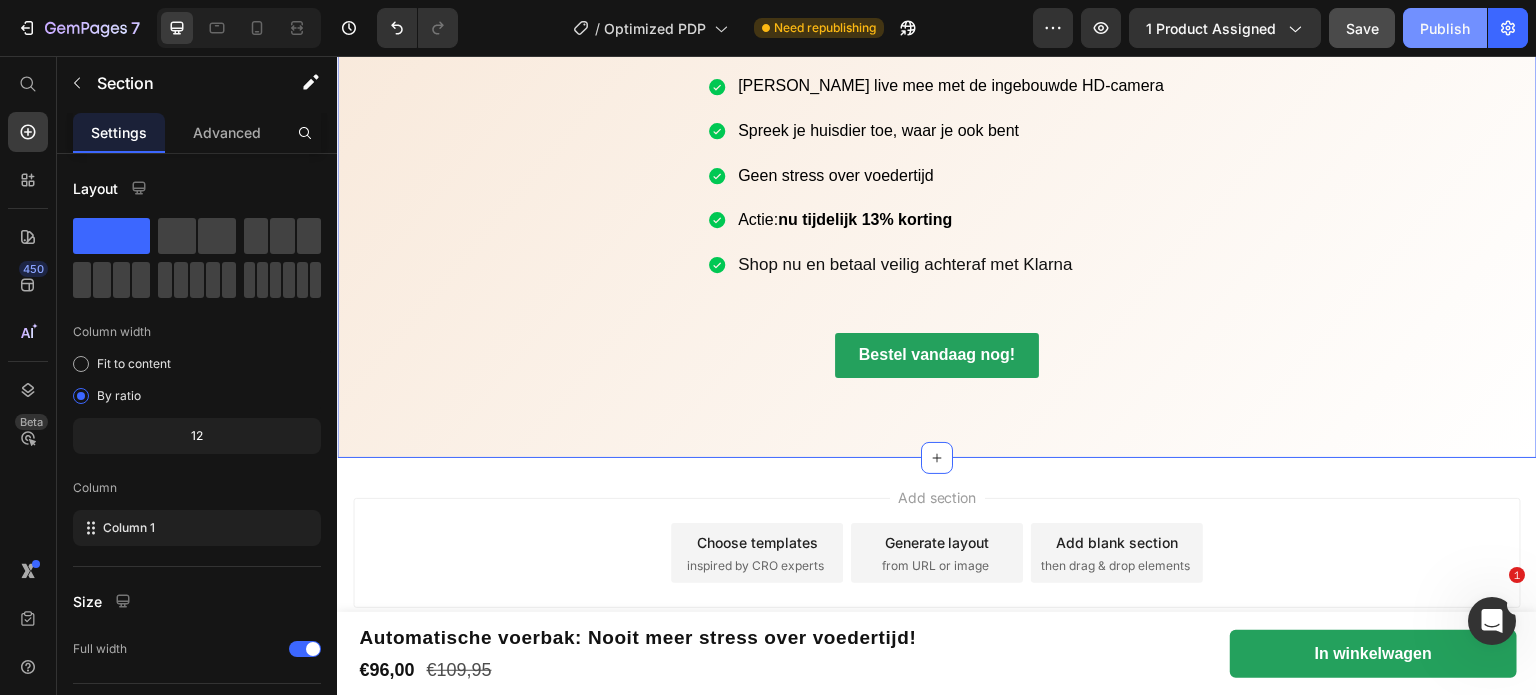 click on "Publish" at bounding box center (1445, 28) 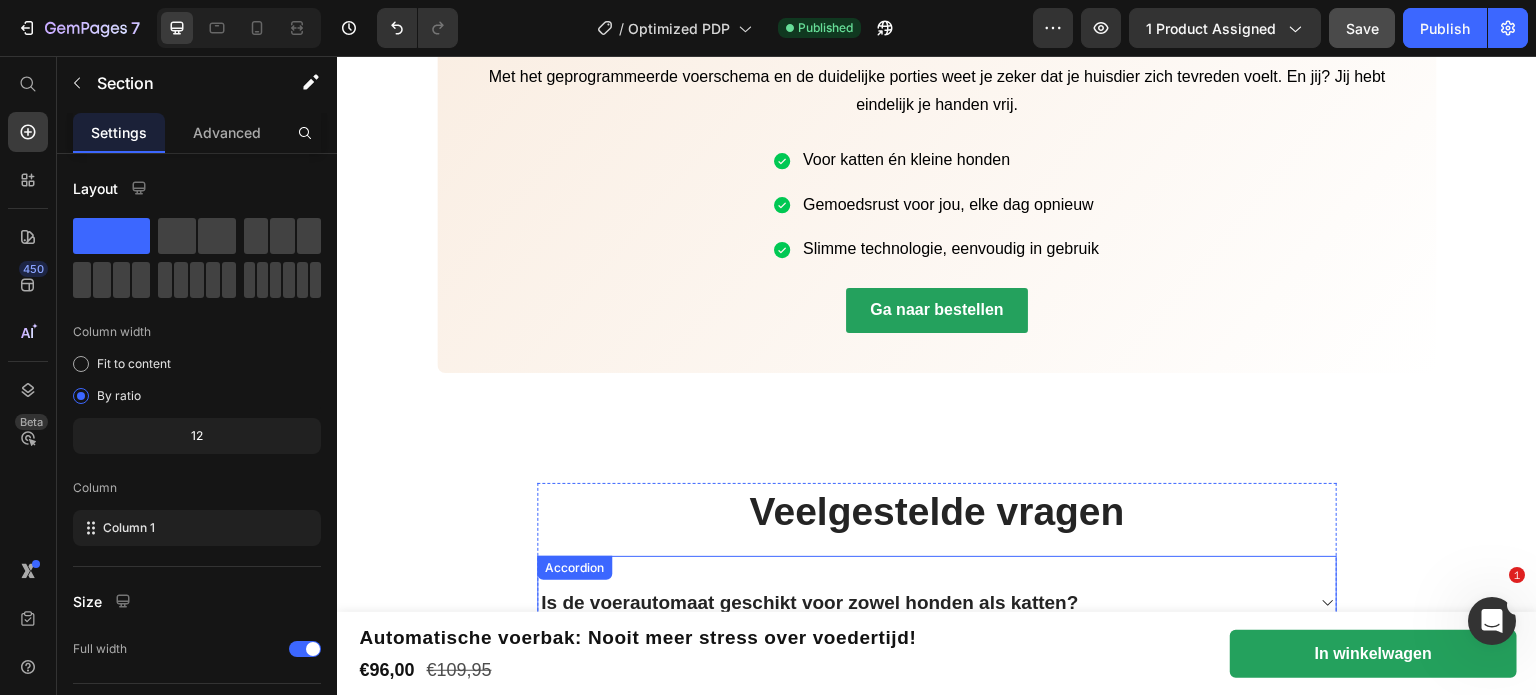scroll, scrollTop: 4351, scrollLeft: 0, axis: vertical 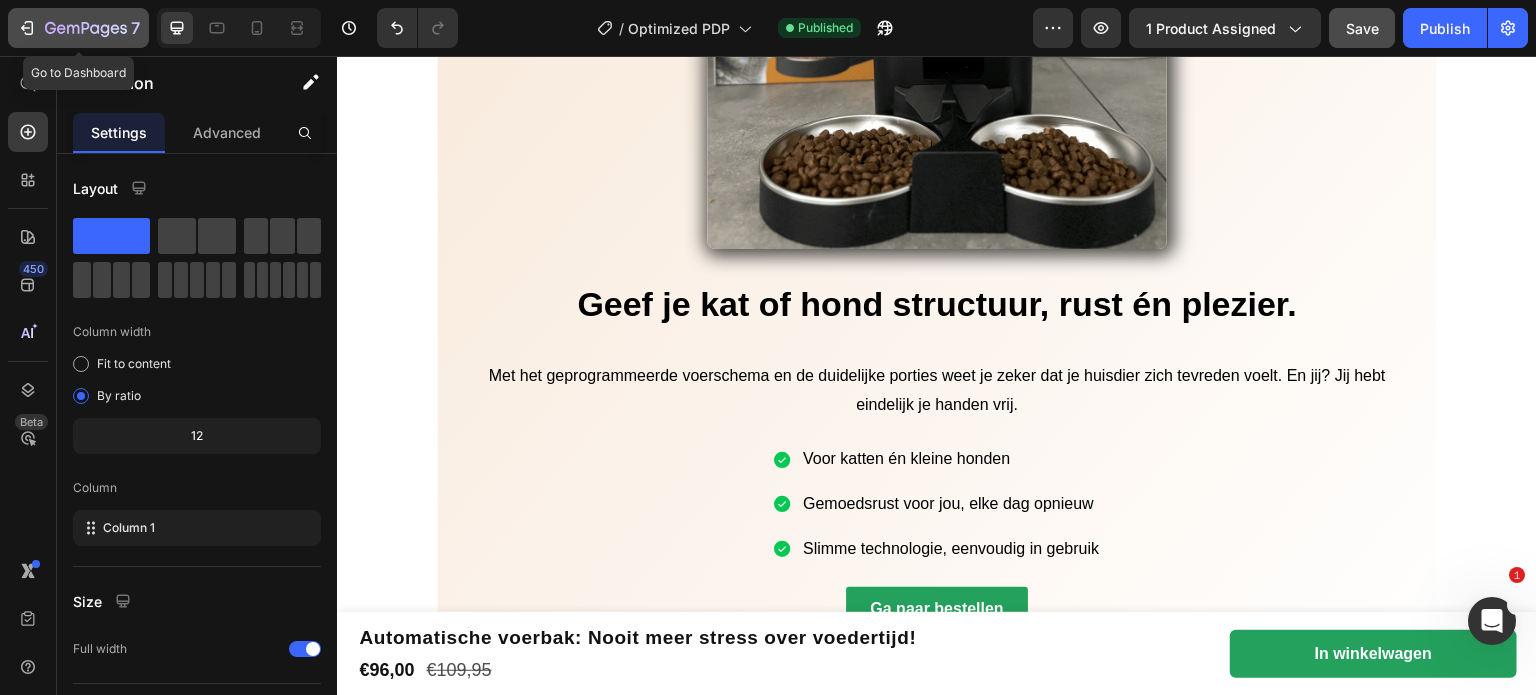 click 